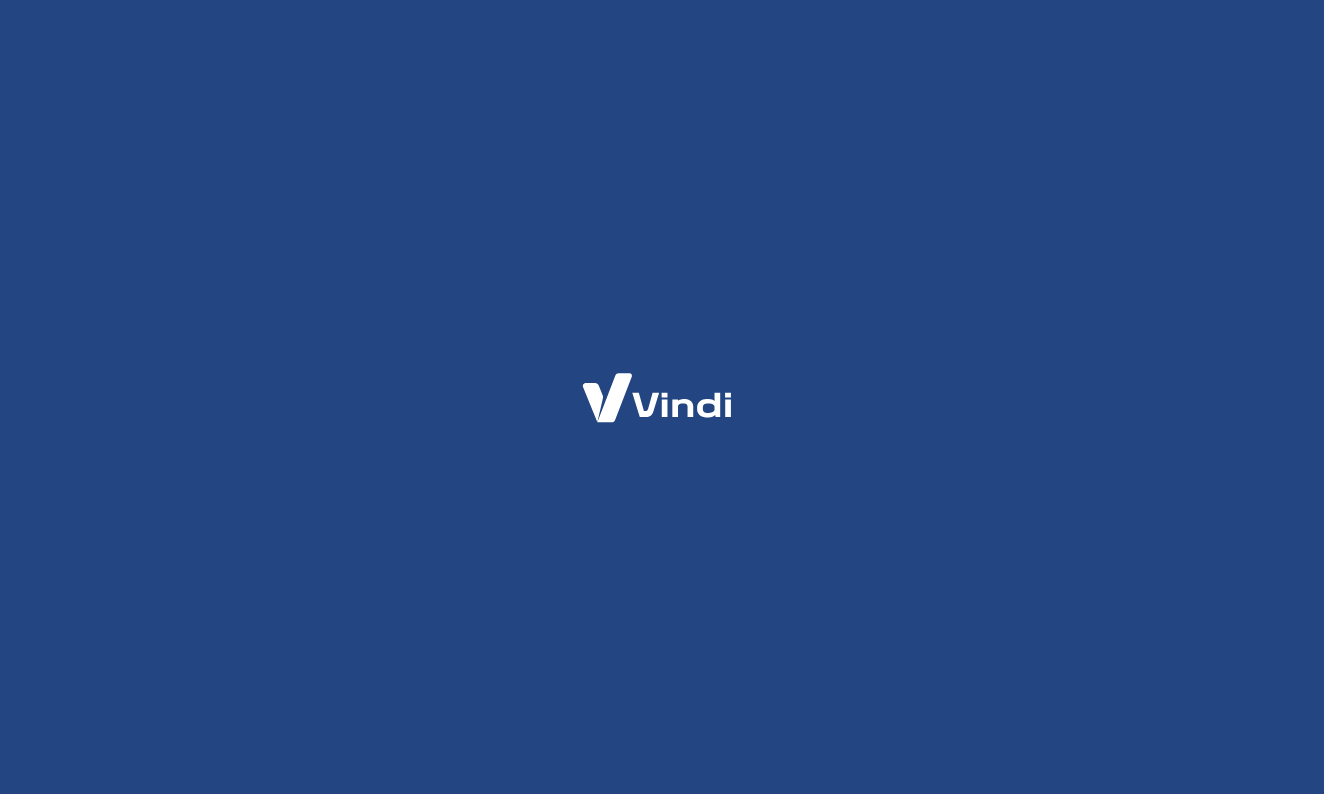 scroll, scrollTop: 0, scrollLeft: 0, axis: both 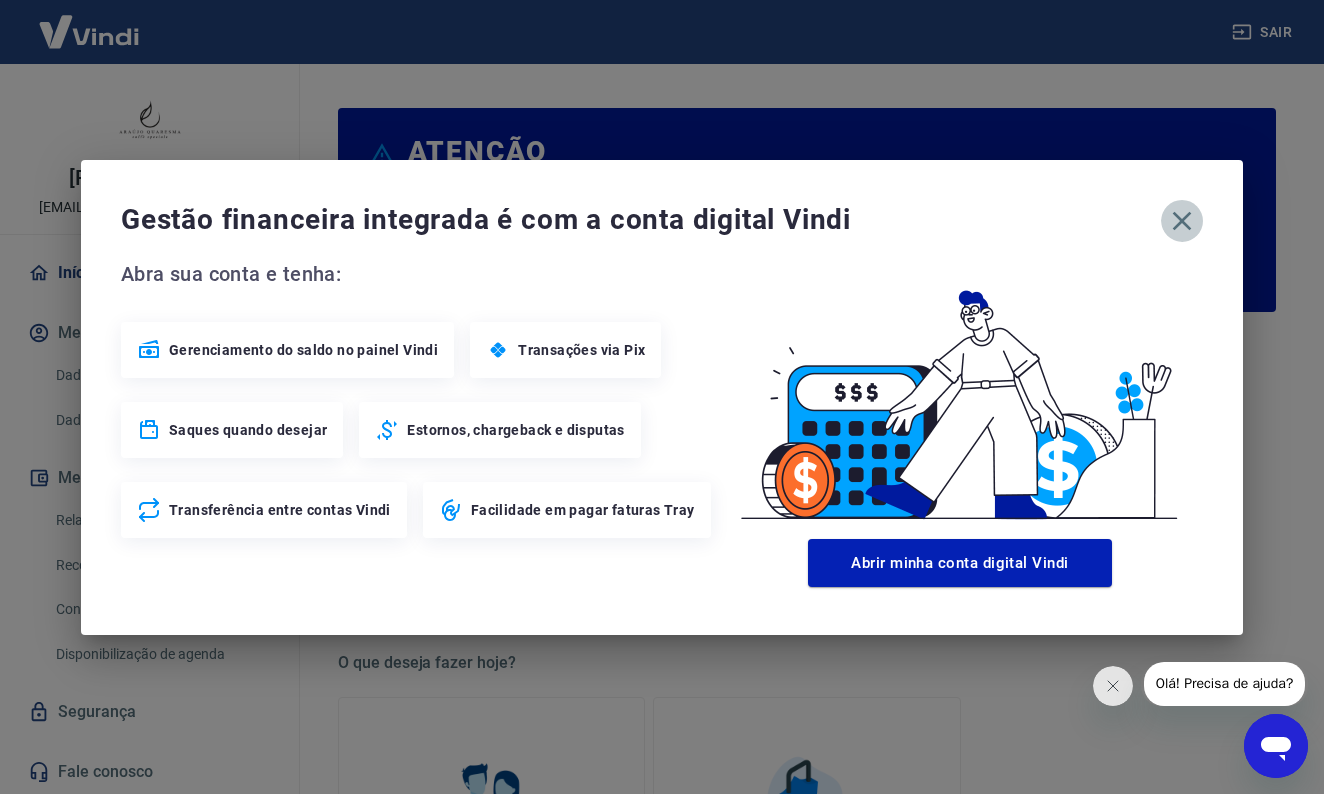 click 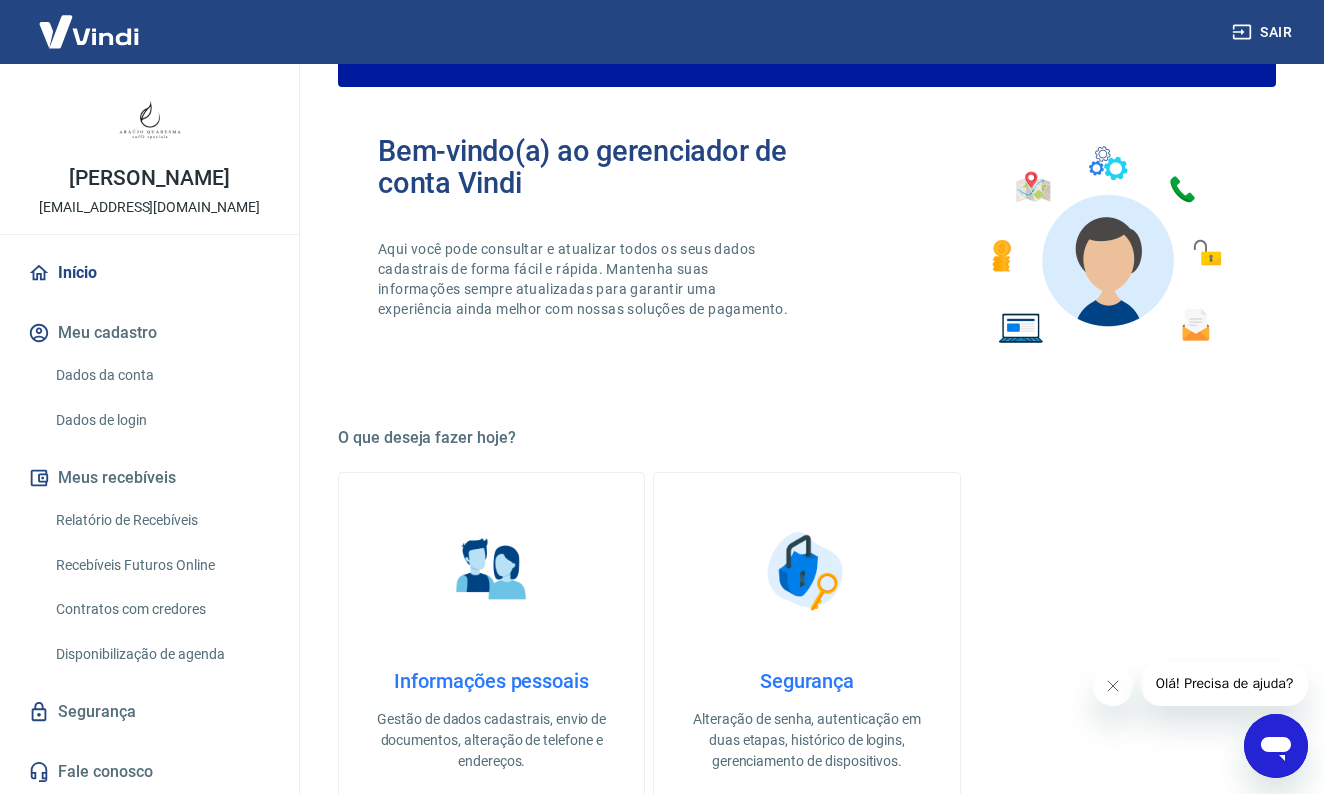 scroll, scrollTop: 182, scrollLeft: 0, axis: vertical 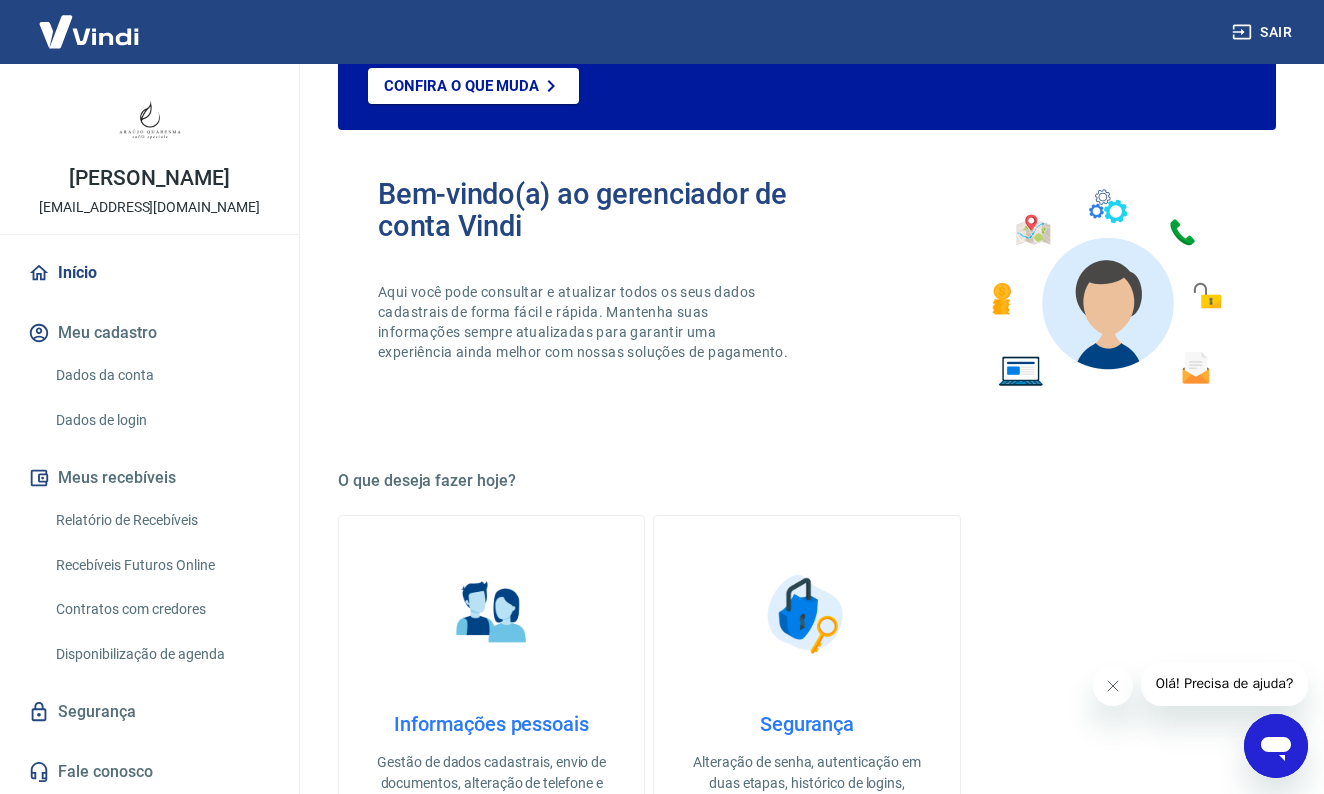 click on "Segurança" at bounding box center [149, 712] 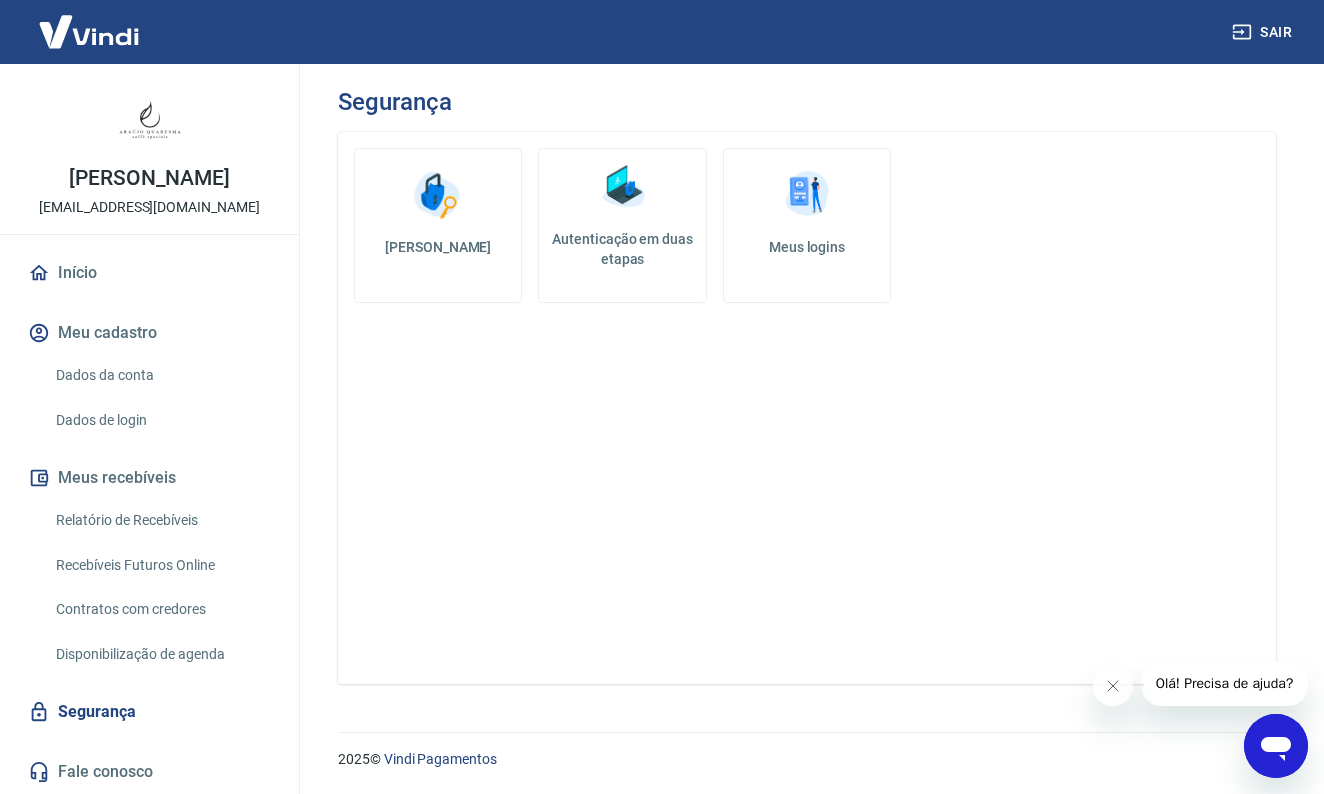 click on "Autenticação em duas etapas" at bounding box center (622, 249) 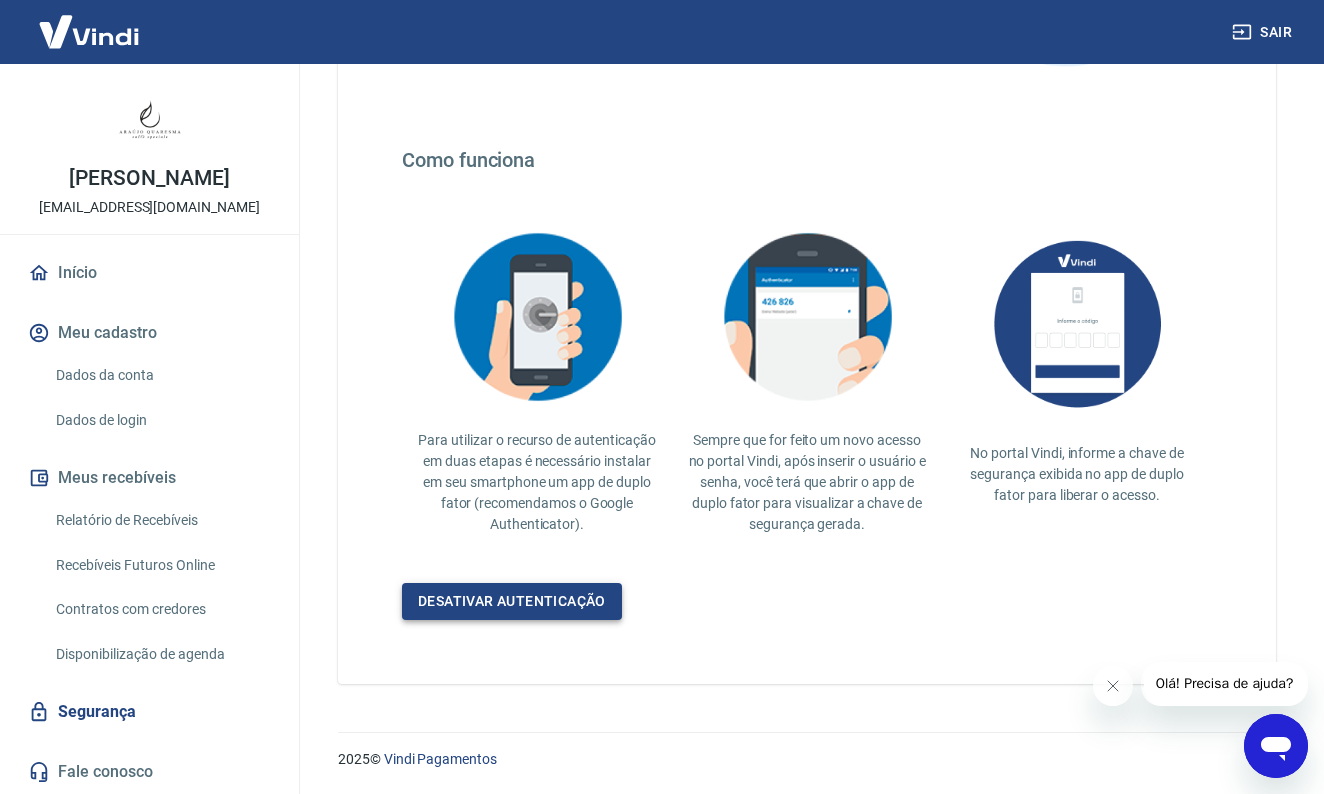 scroll, scrollTop: 311, scrollLeft: 0, axis: vertical 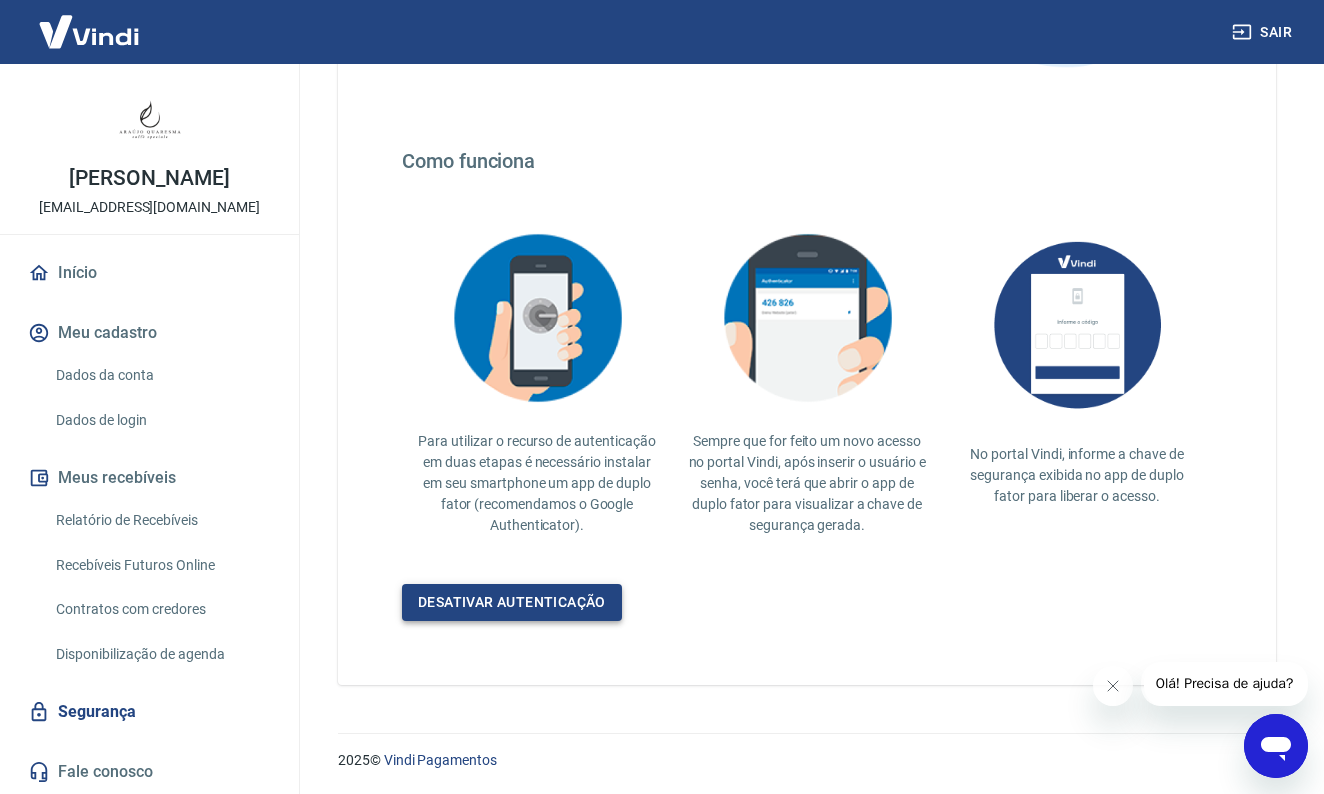 click on "Desativar autenticação" at bounding box center (512, 602) 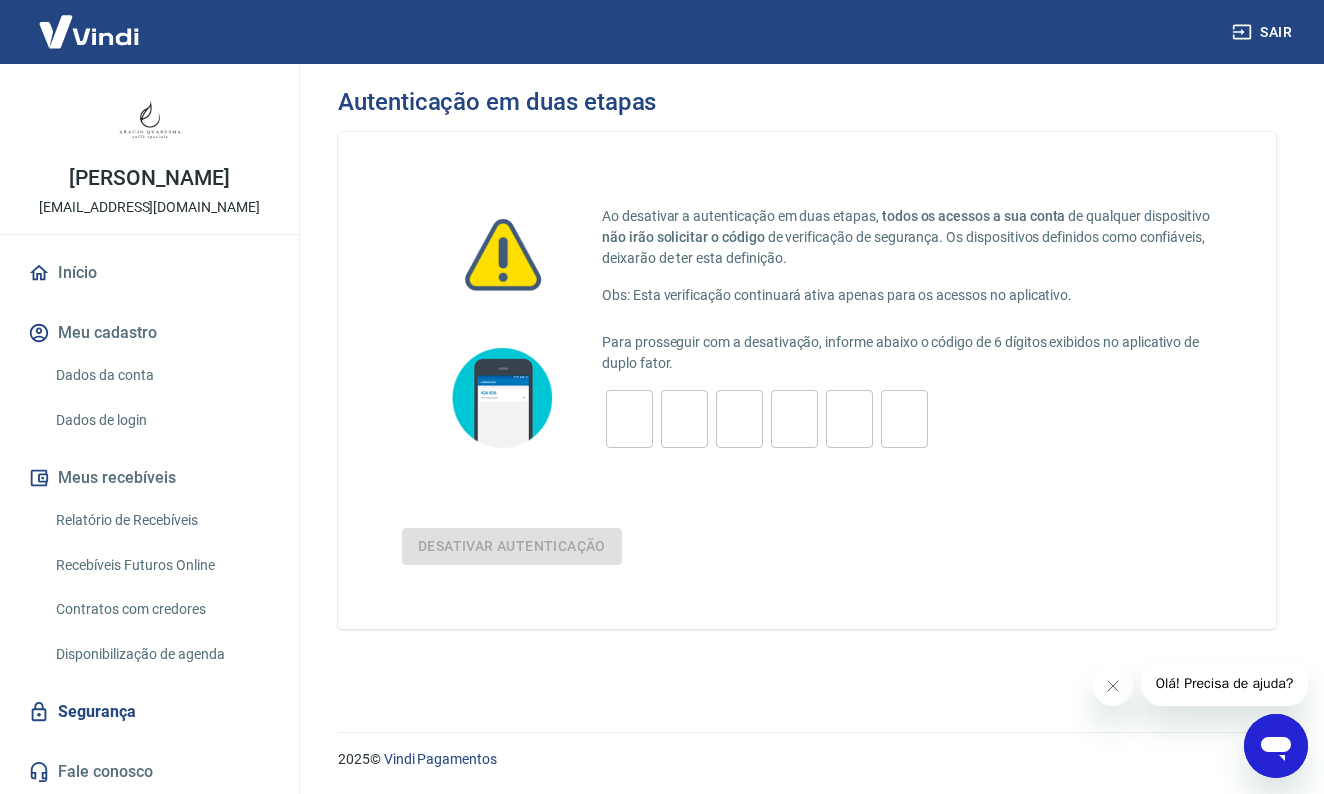 scroll, scrollTop: 0, scrollLeft: 0, axis: both 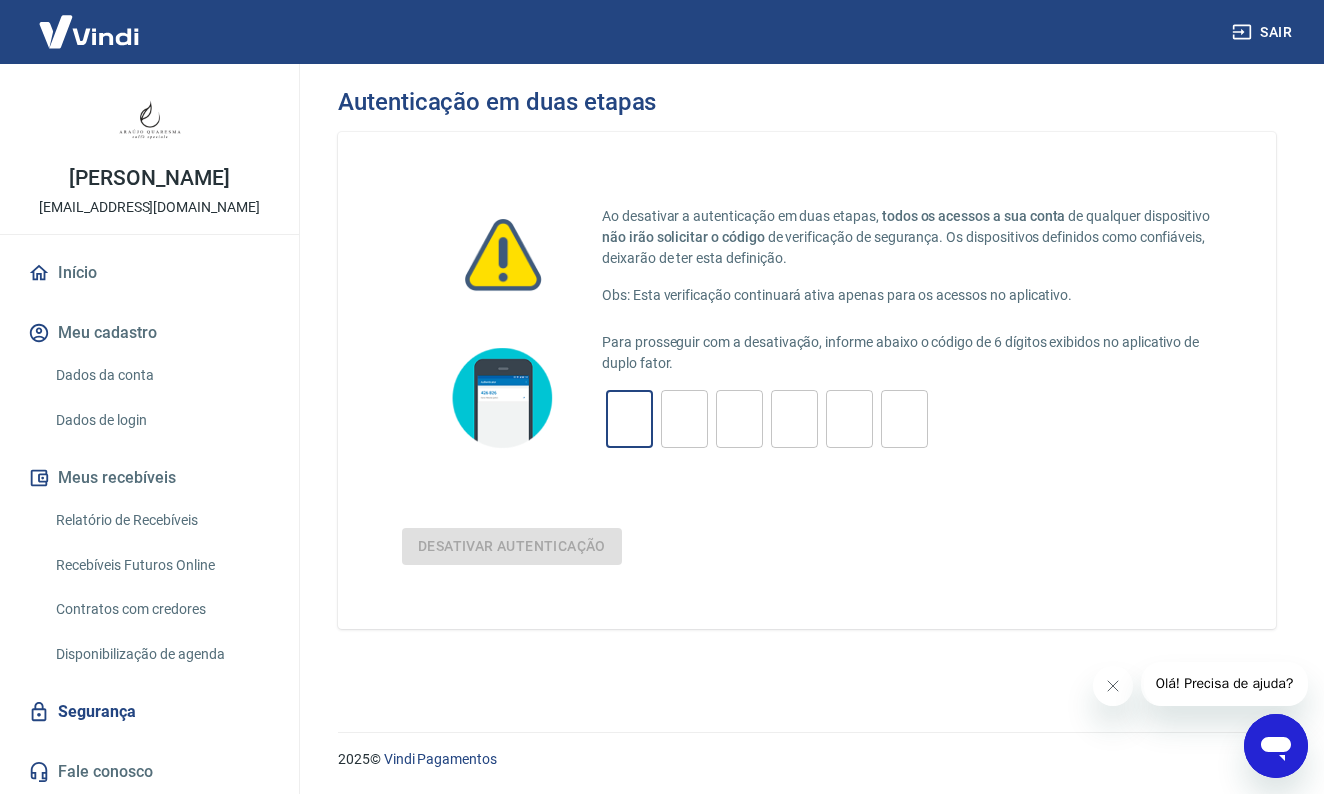 type on "5" 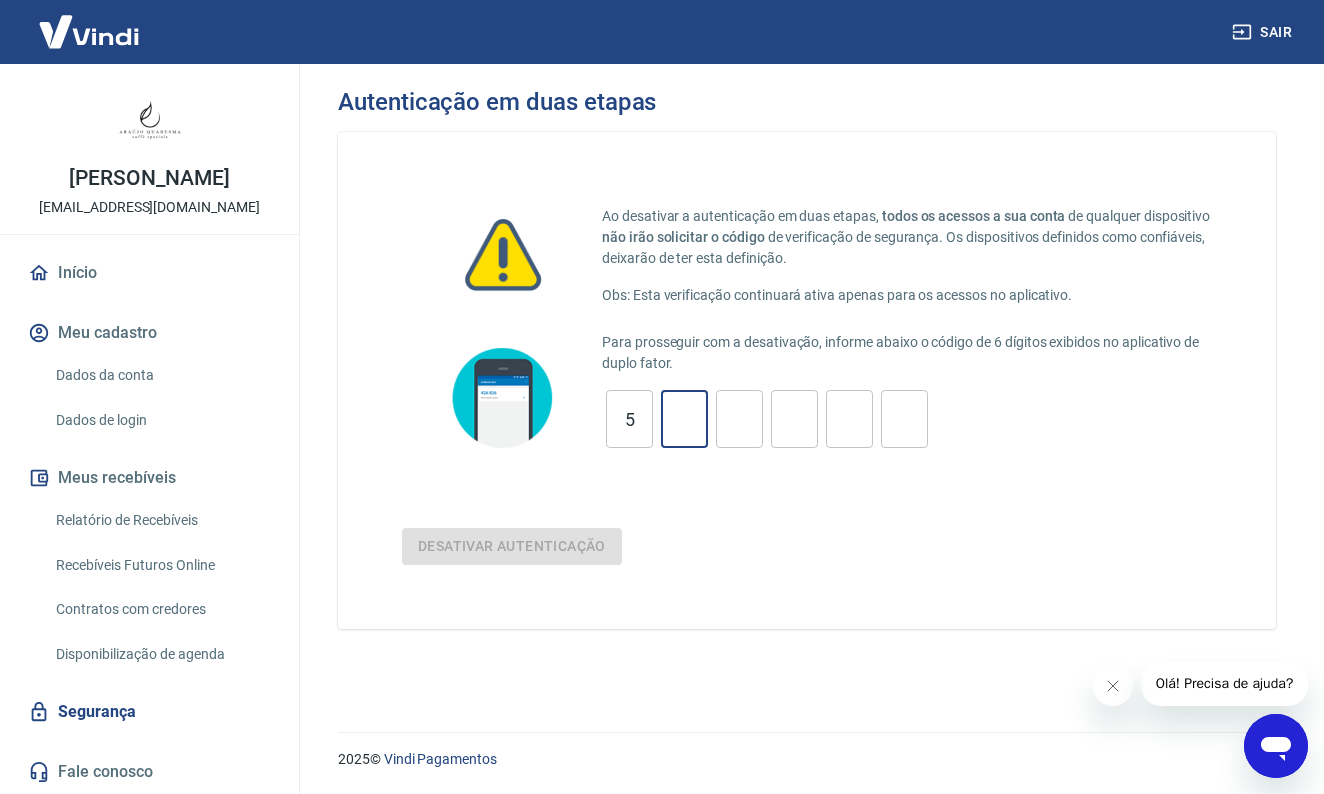 type on "4" 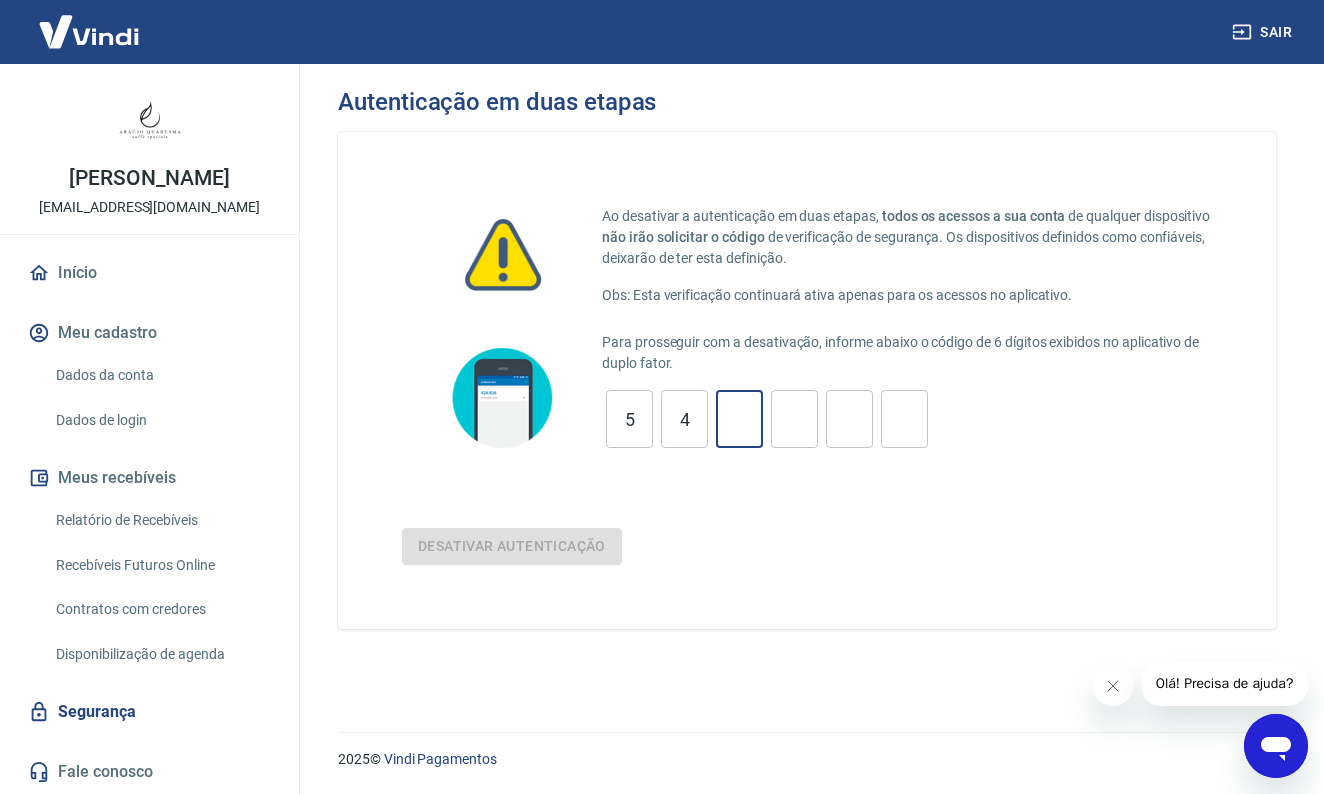 type on "2" 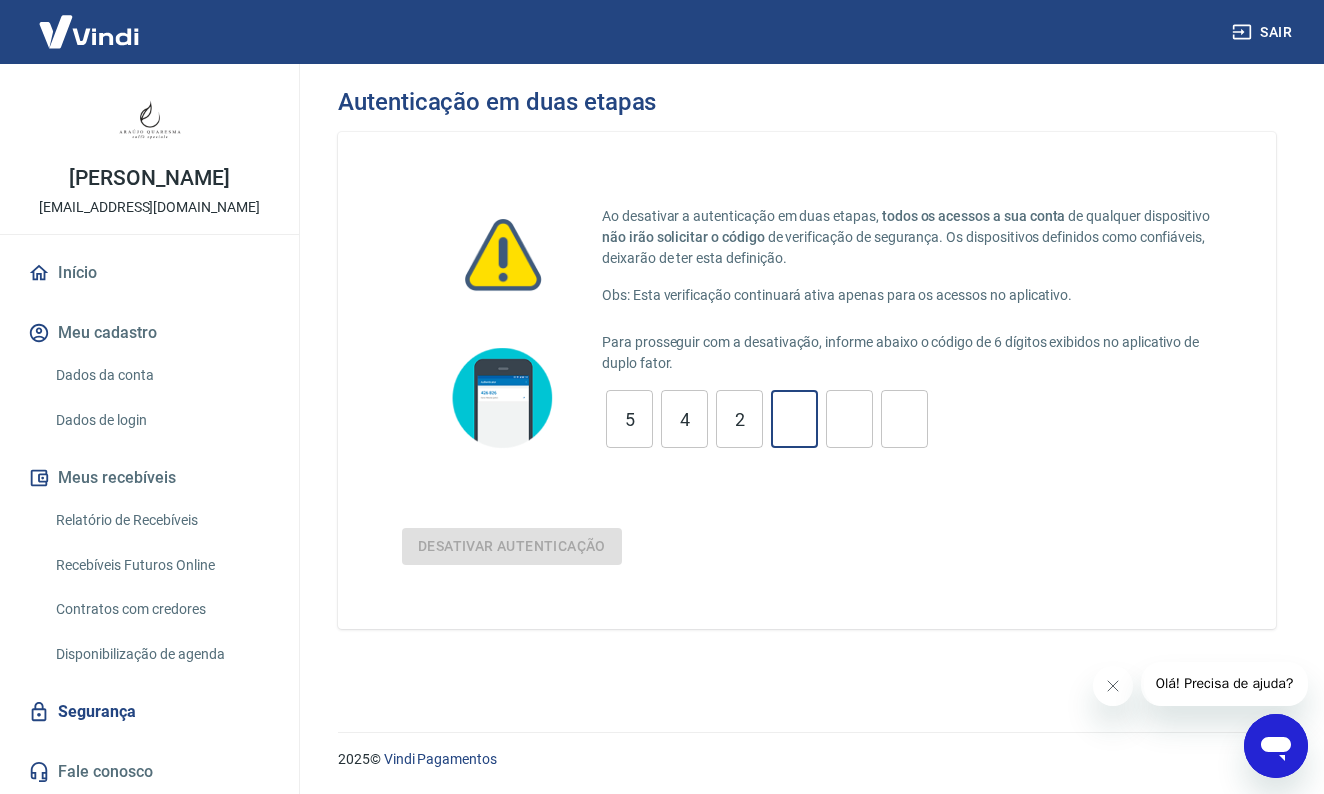 type on "0" 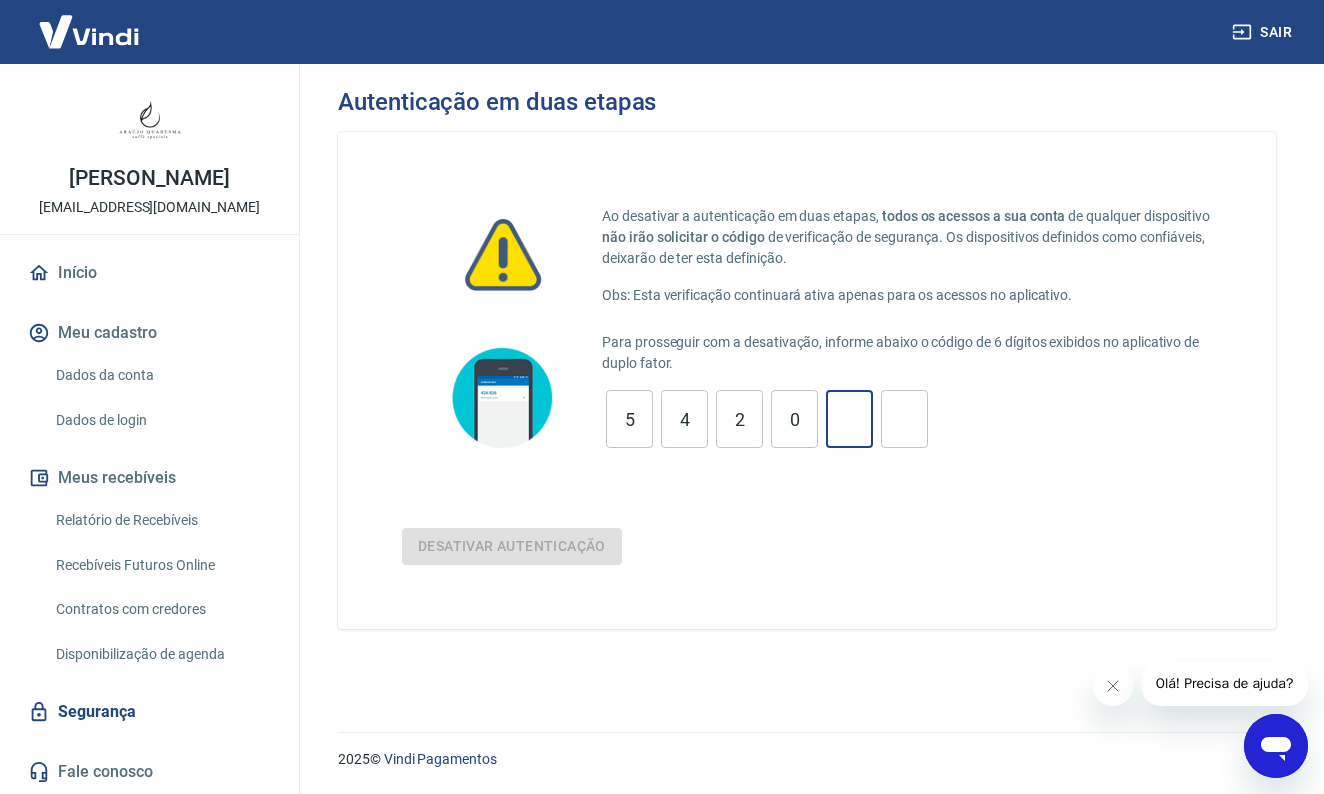 type on "5" 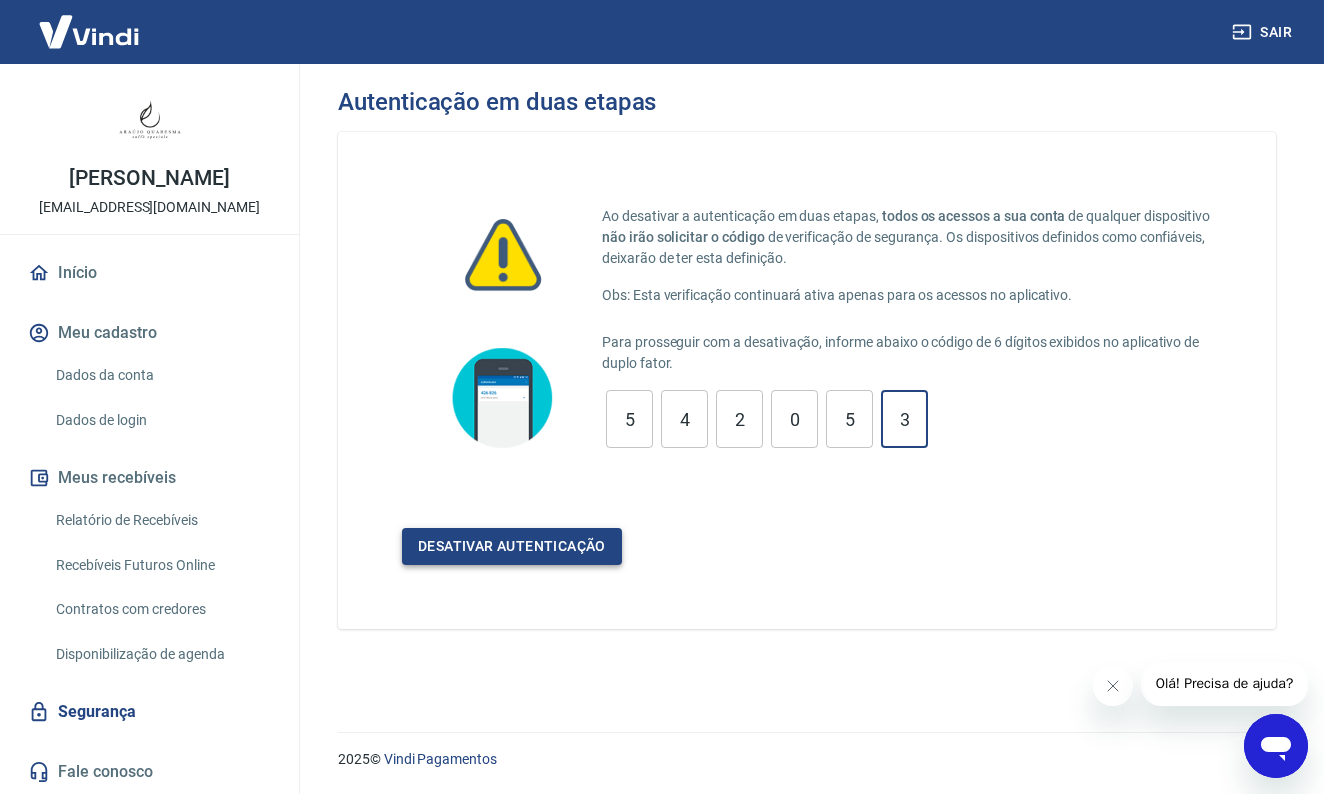 type on "3" 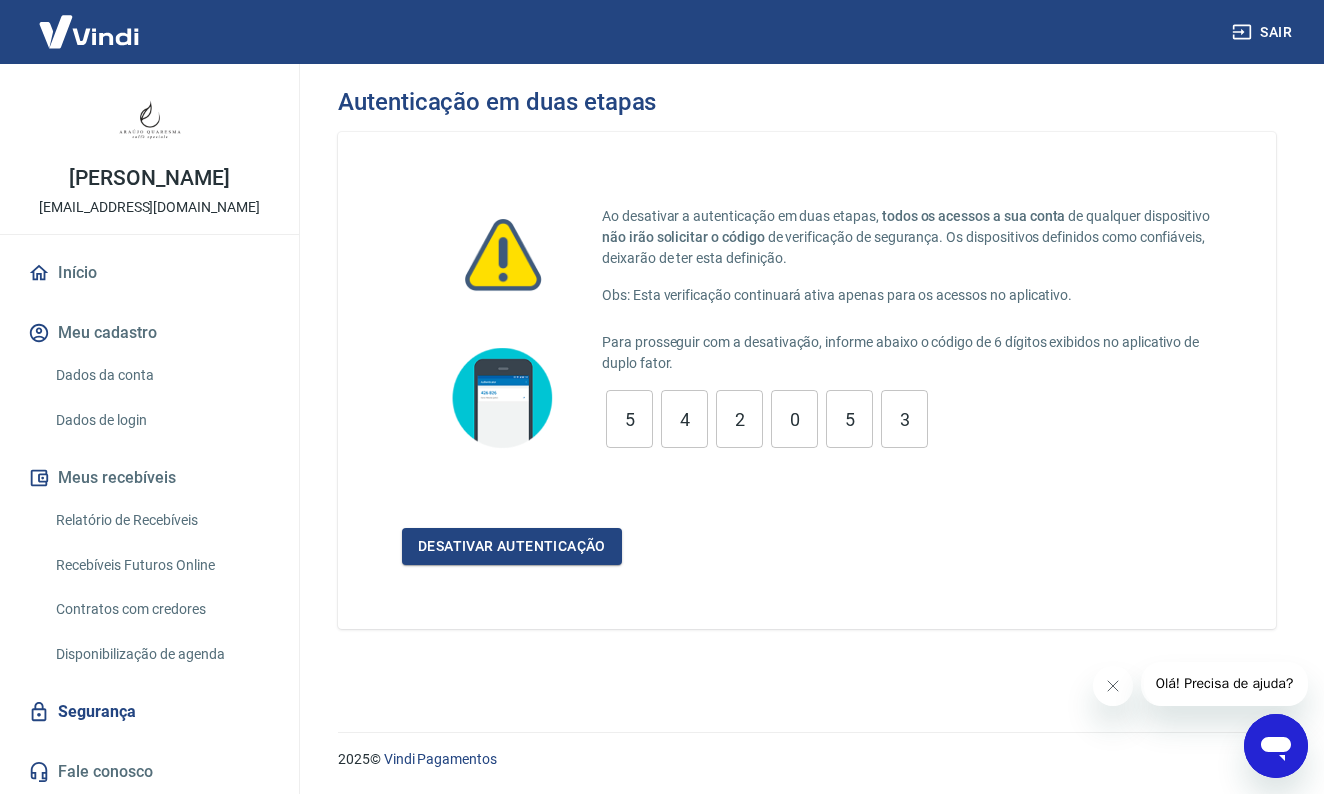 scroll, scrollTop: 0, scrollLeft: 0, axis: both 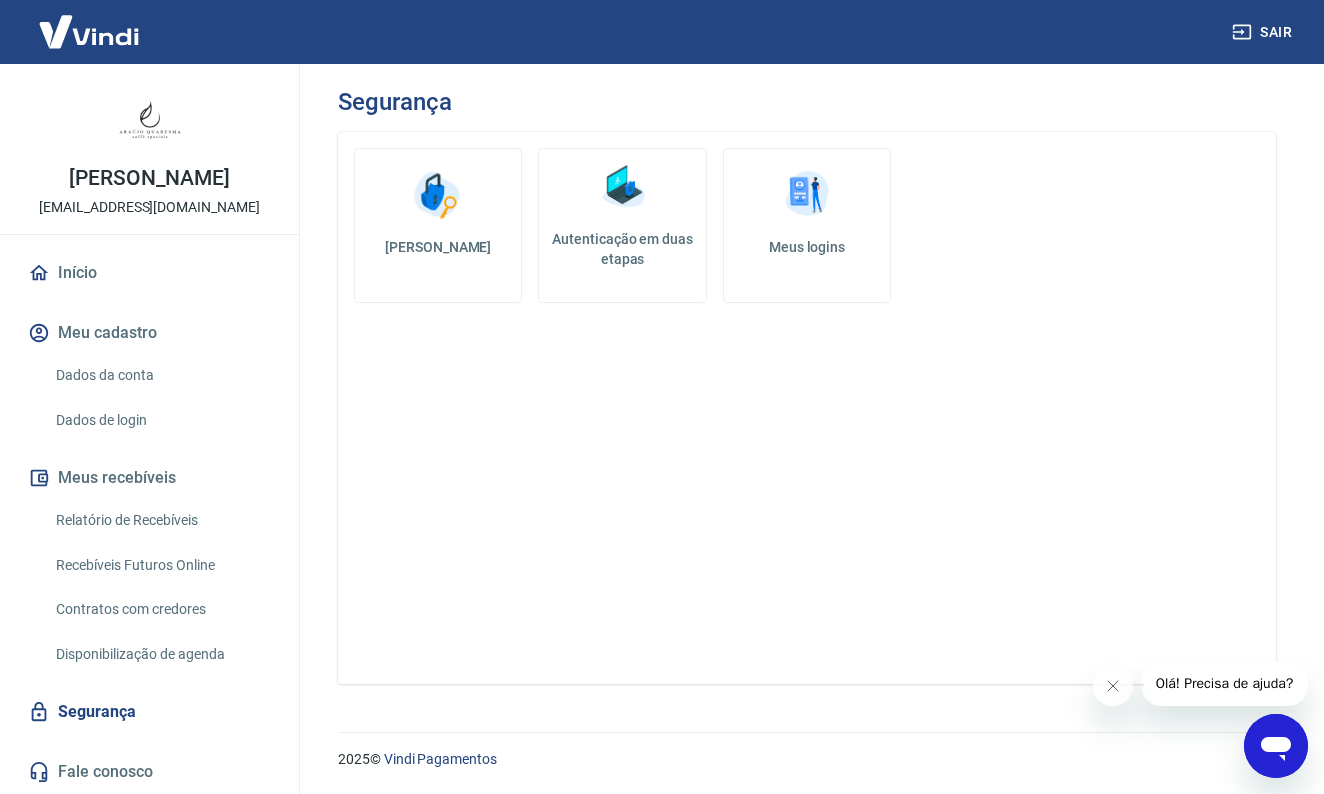 click at bounding box center (807, 195) 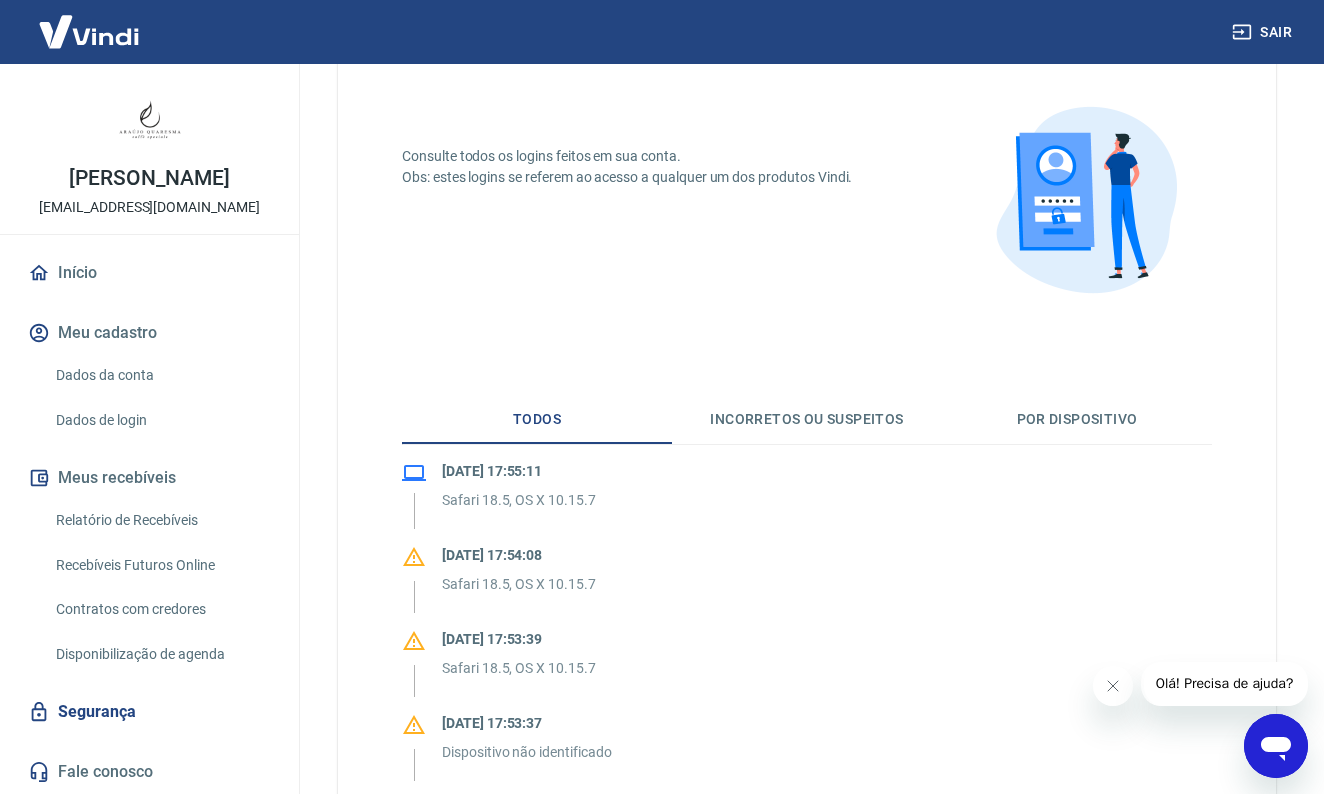 scroll, scrollTop: 134, scrollLeft: 0, axis: vertical 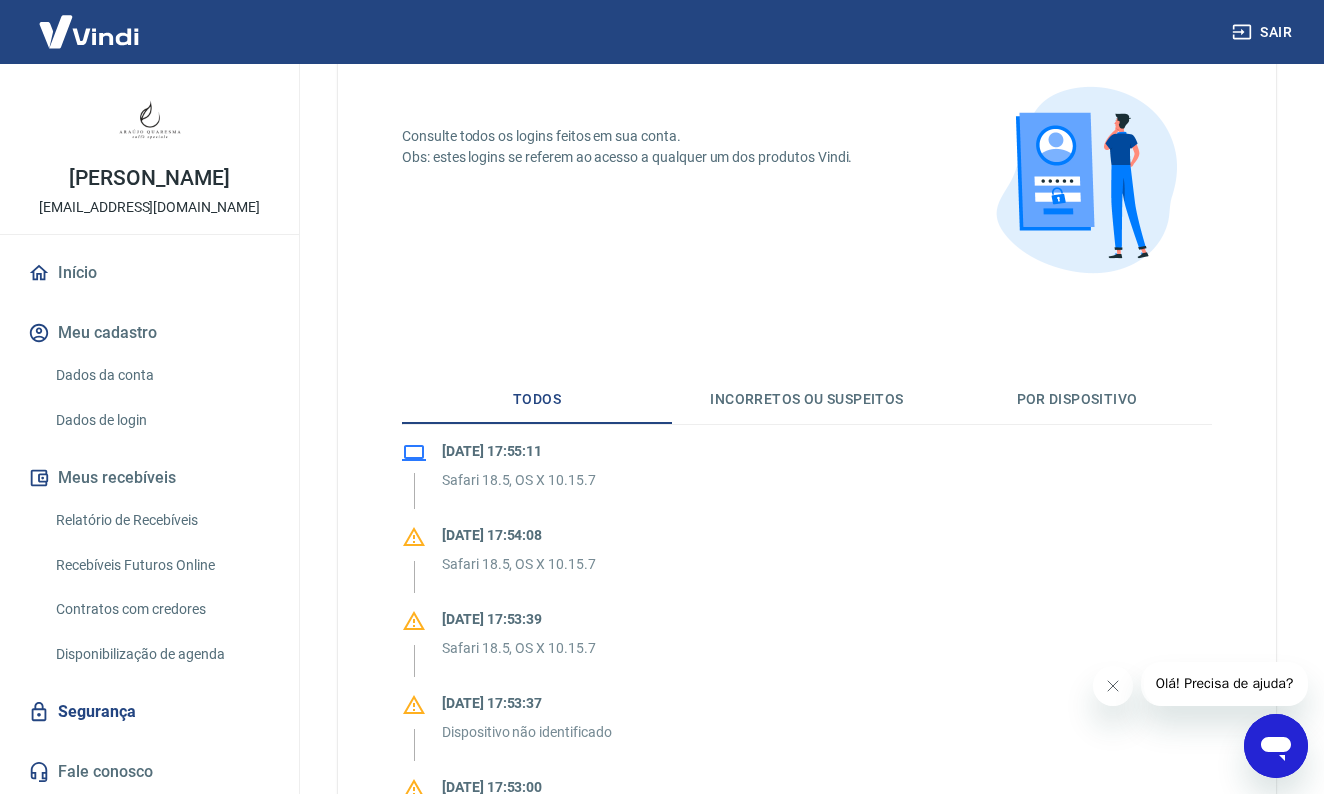 click on "Segurança" at bounding box center (149, 712) 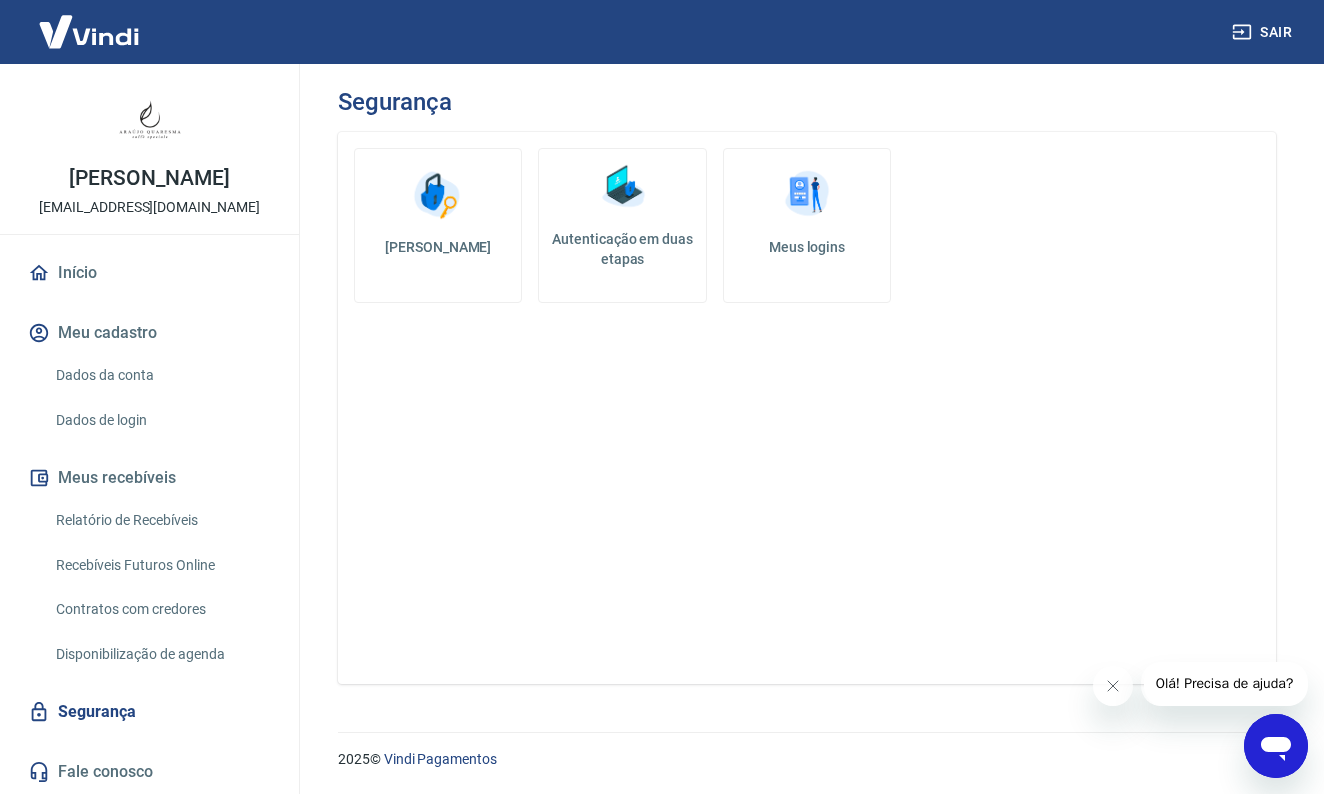 scroll, scrollTop: 0, scrollLeft: 0, axis: both 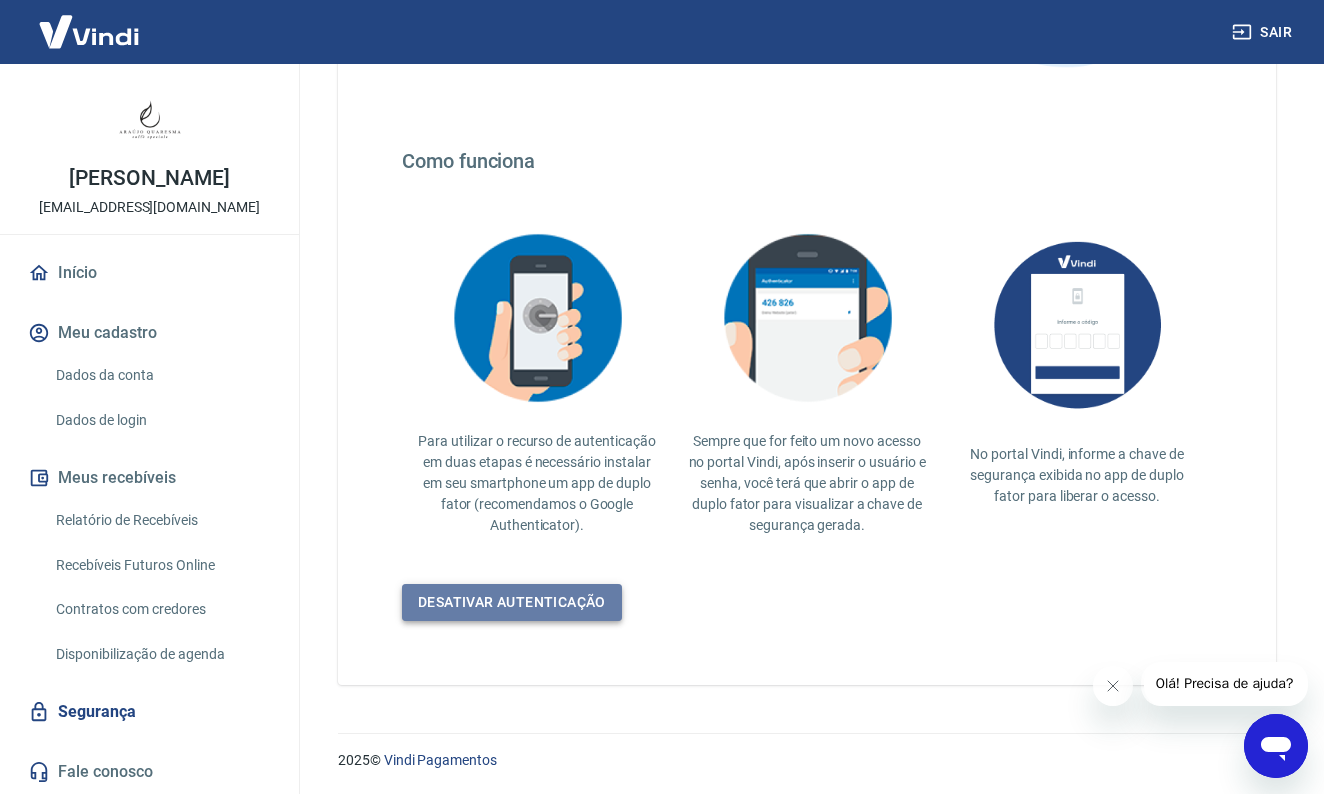 click on "Desativar autenticação" at bounding box center (512, 602) 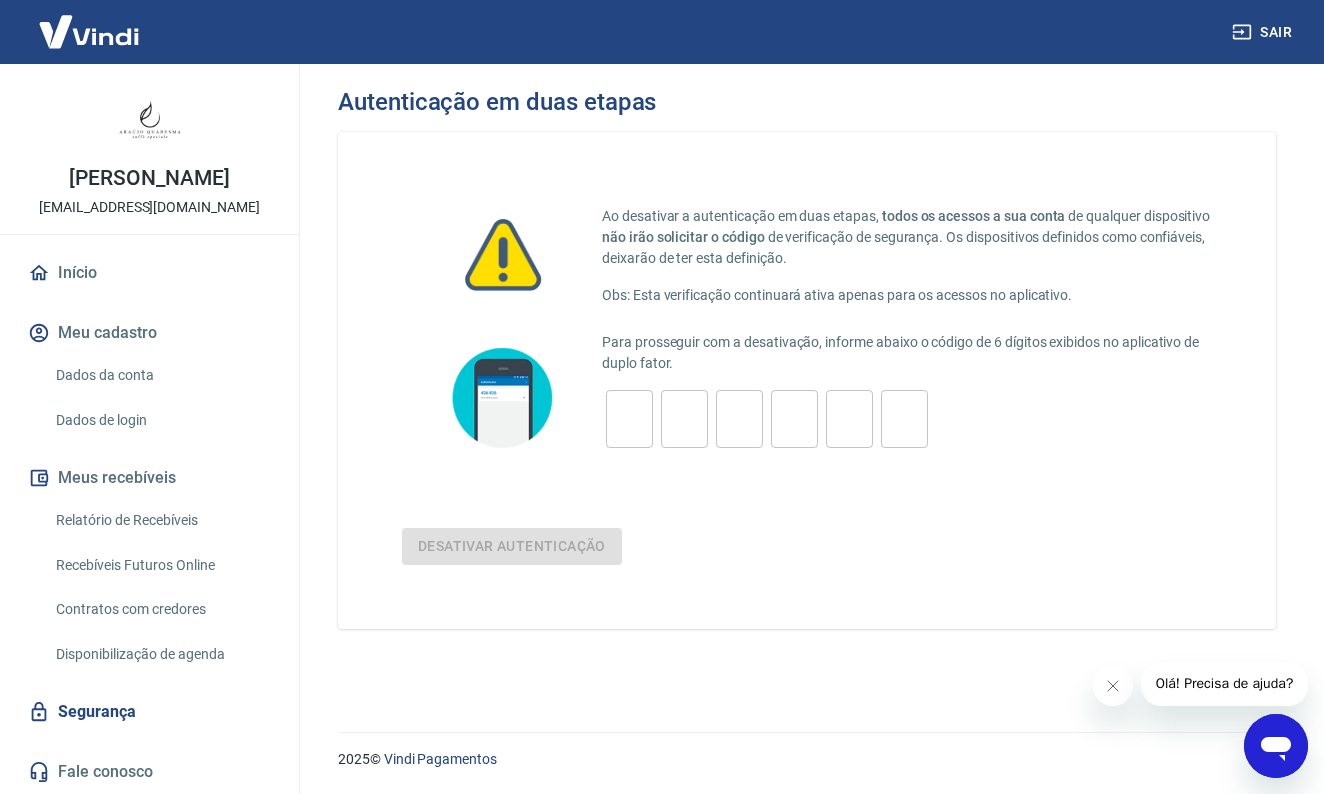 scroll, scrollTop: 0, scrollLeft: 0, axis: both 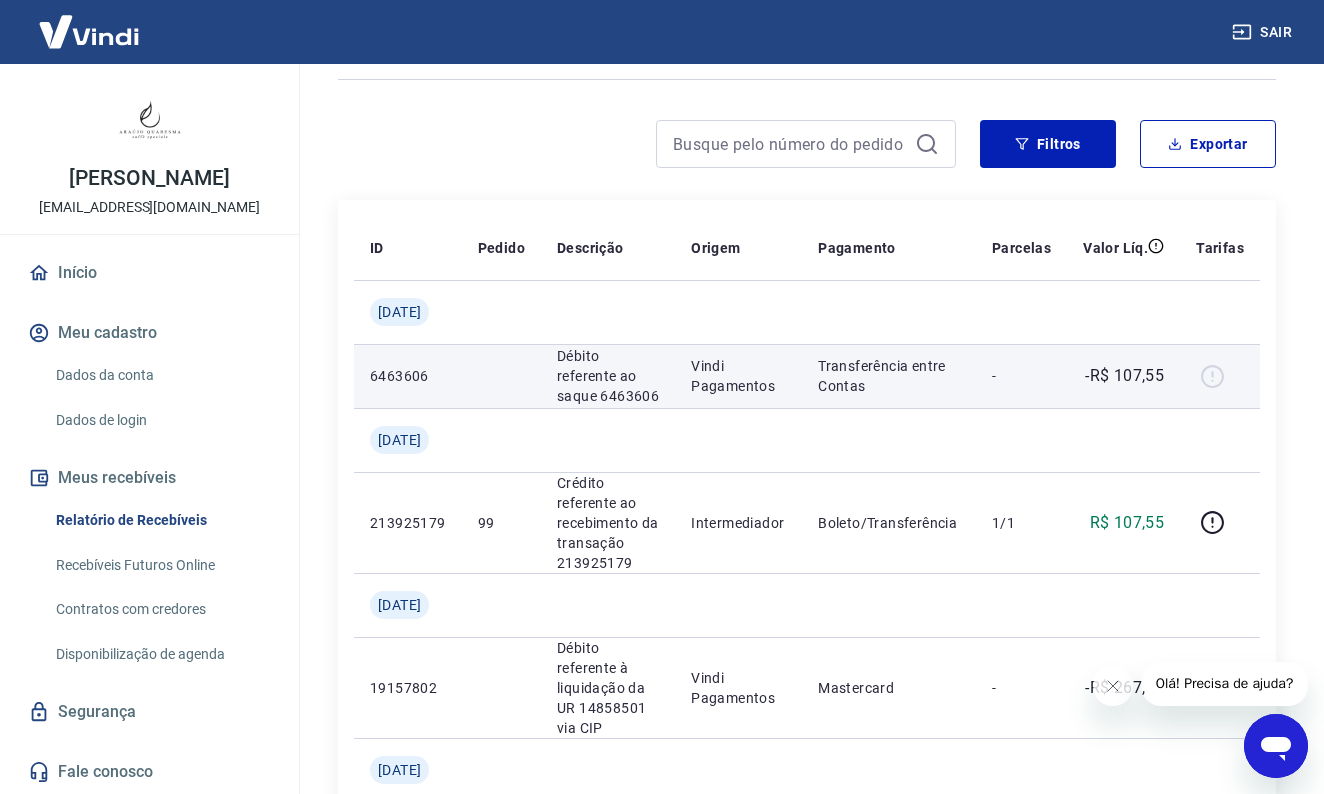 click at bounding box center (1220, 376) 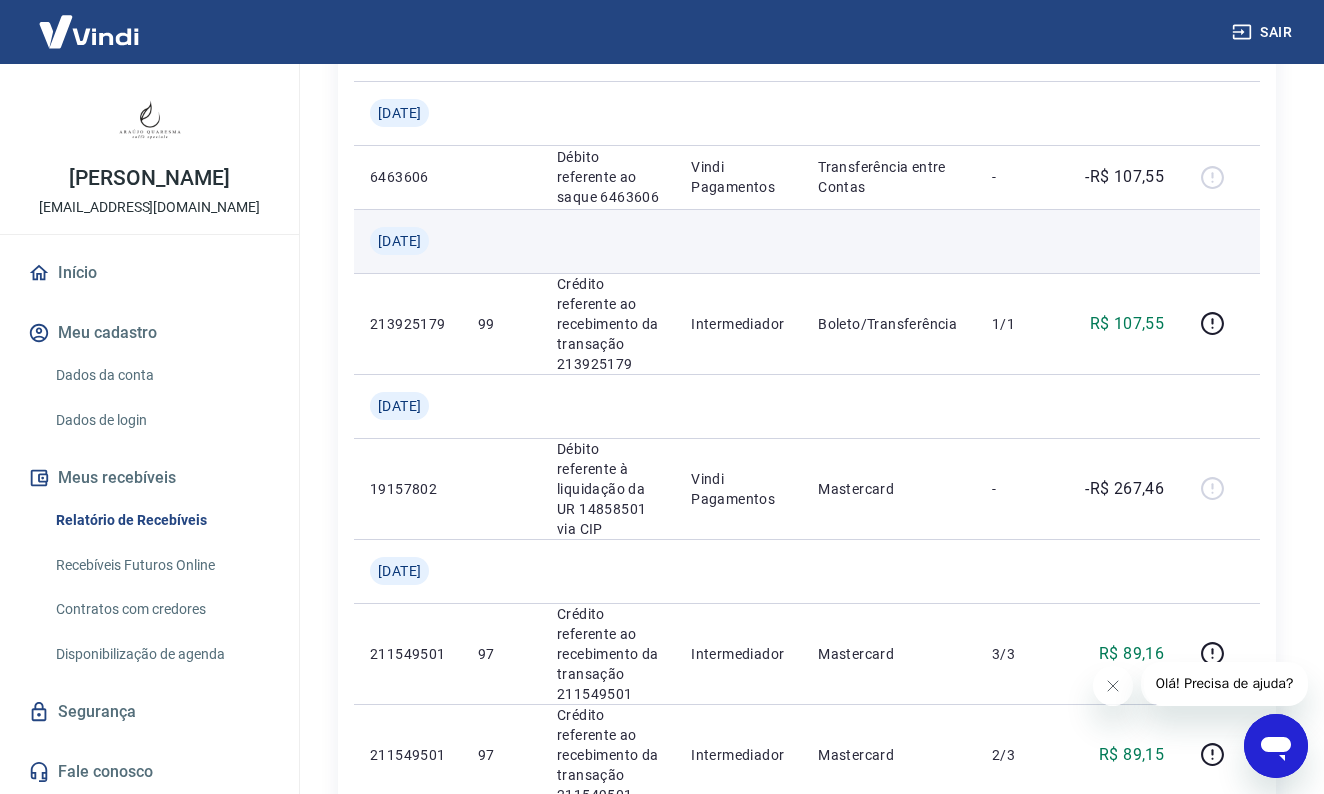 scroll, scrollTop: 359, scrollLeft: 0, axis: vertical 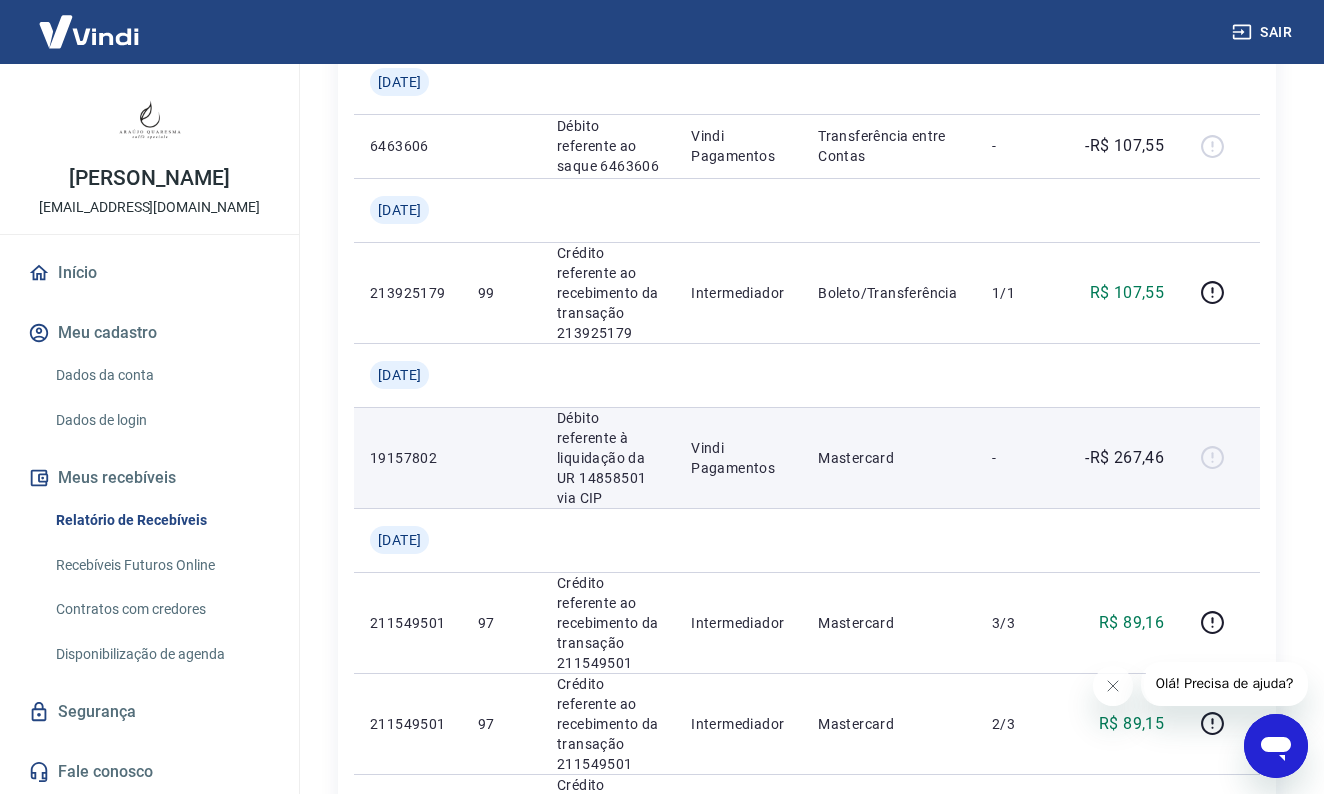click at bounding box center [1220, 458] 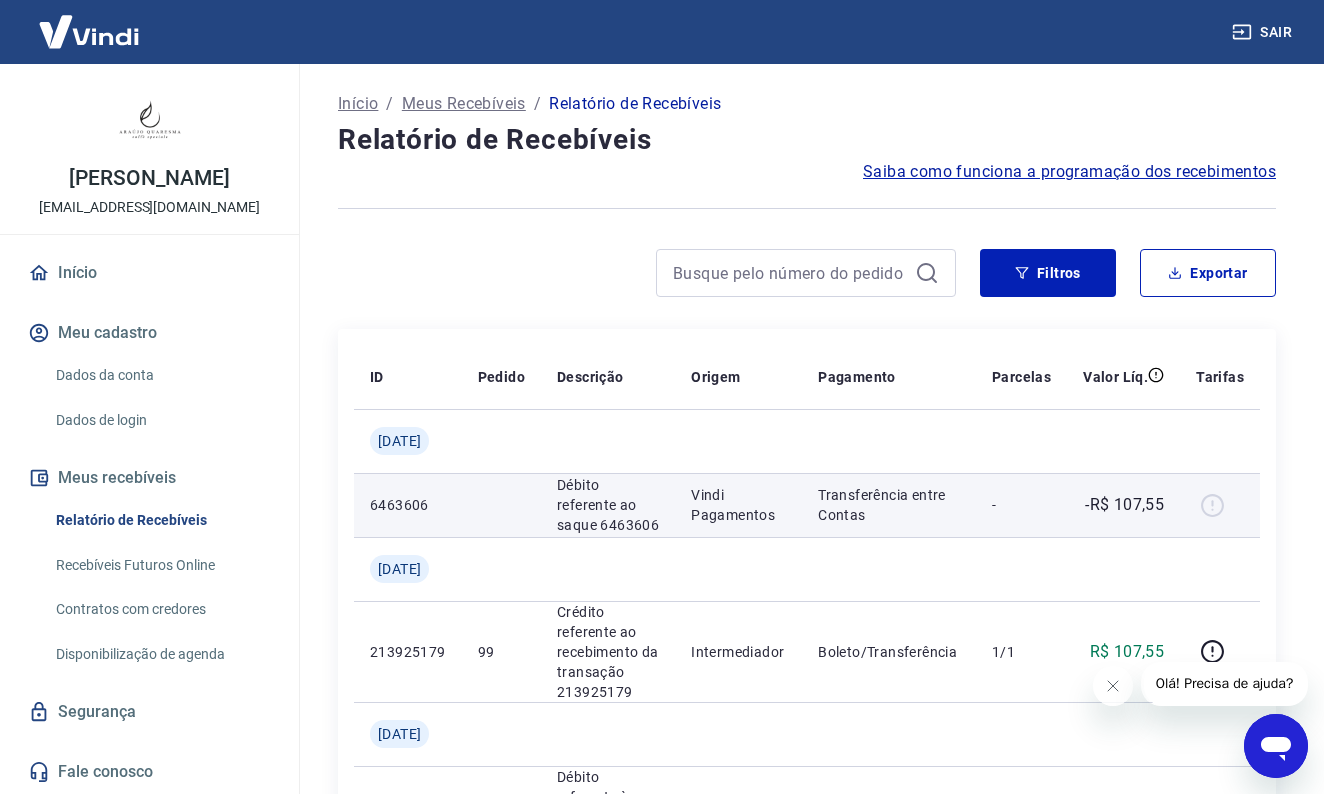 scroll, scrollTop: 0, scrollLeft: 0, axis: both 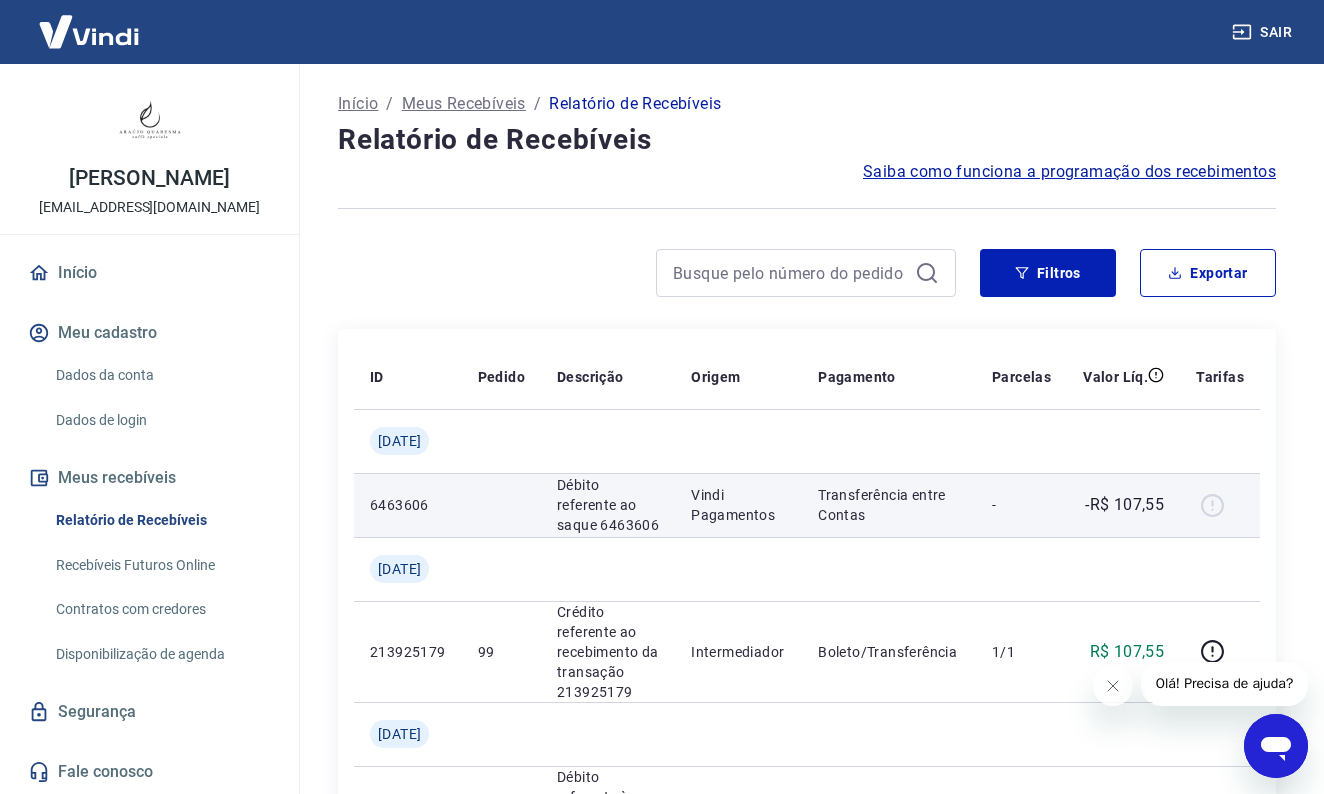 click on "Transferência entre Contas" at bounding box center [889, 505] 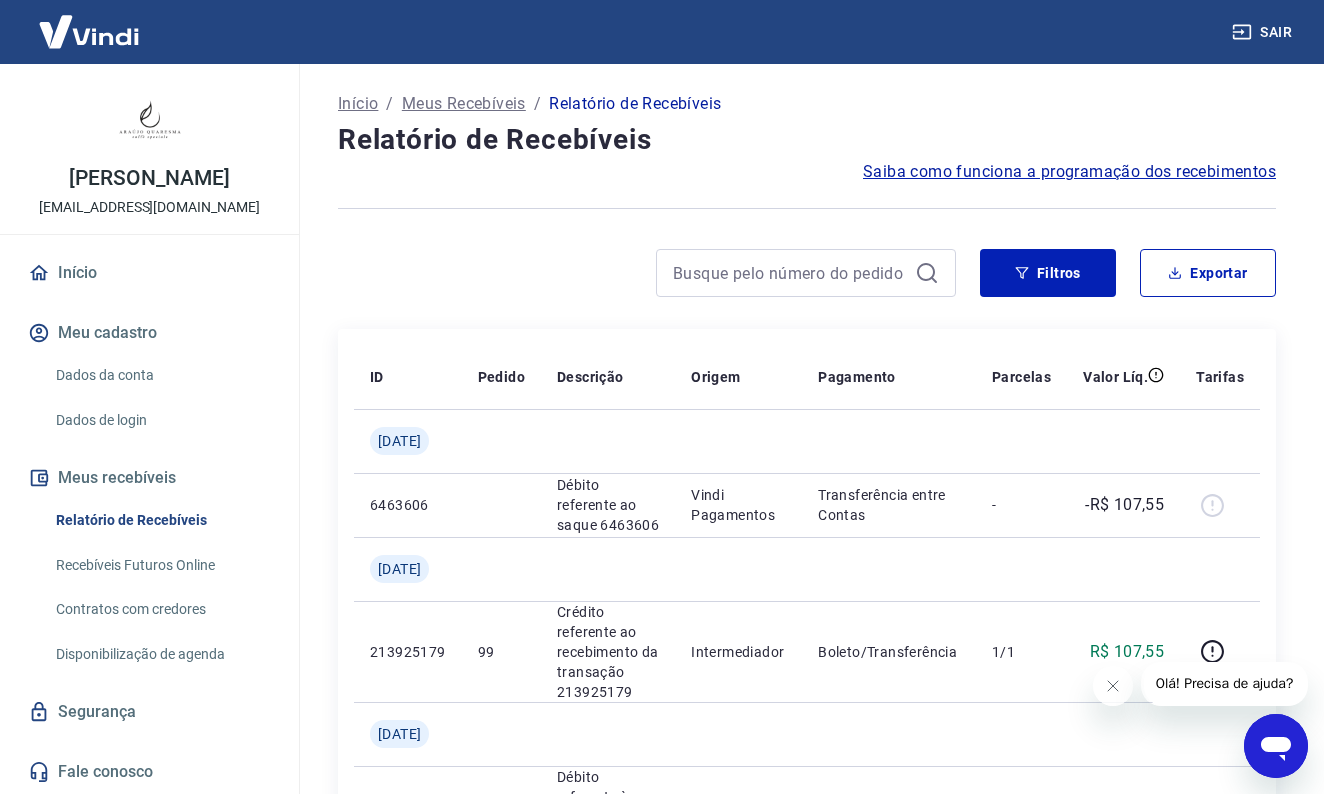 click on "Dados da conta" at bounding box center (161, 375) 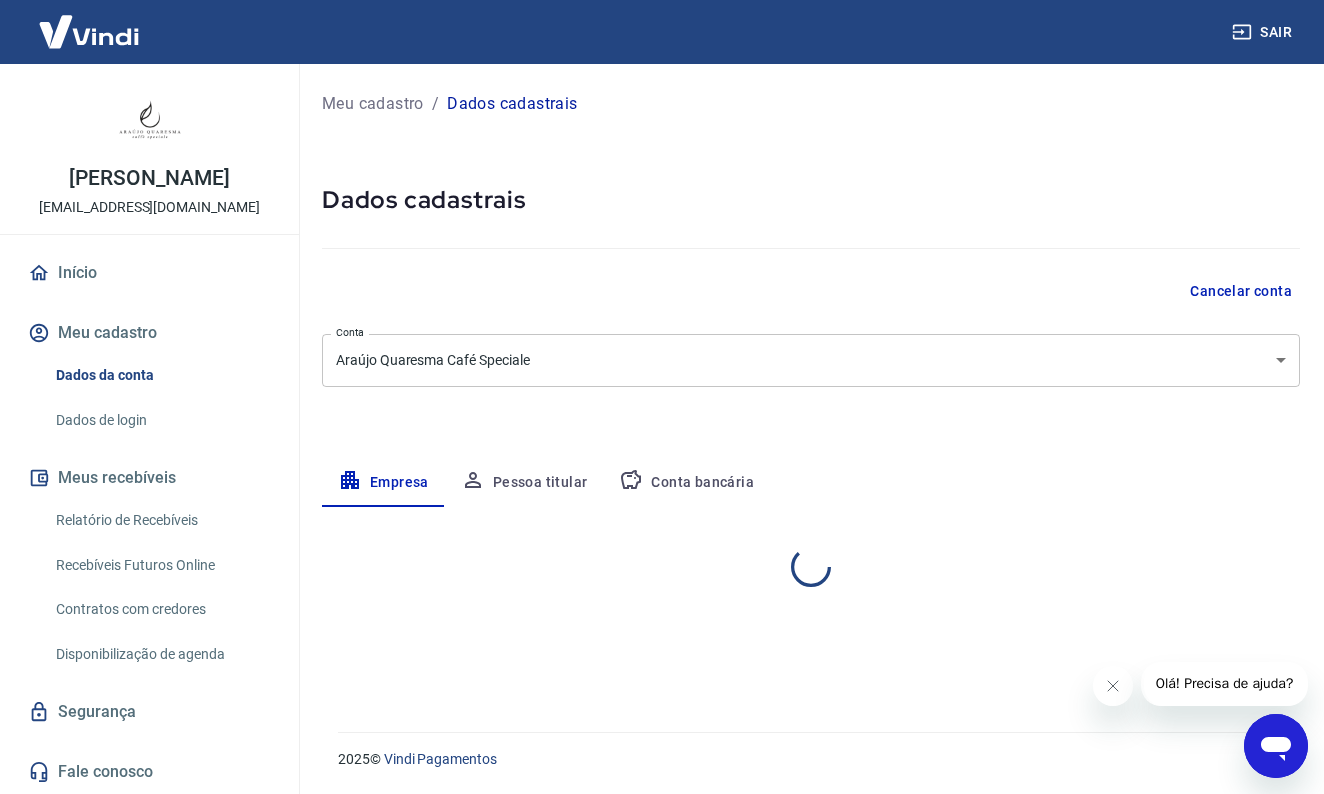 select on "SP" 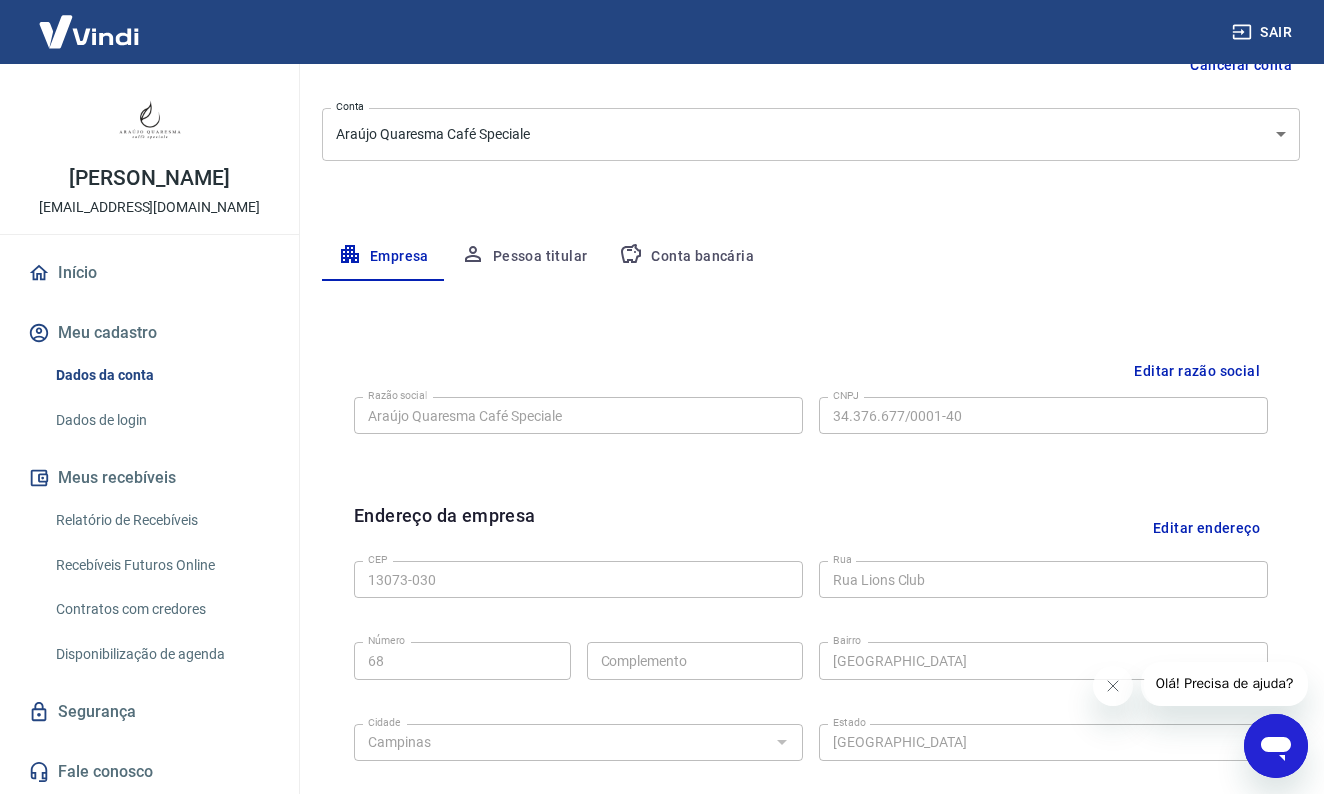 scroll, scrollTop: 211, scrollLeft: 0, axis: vertical 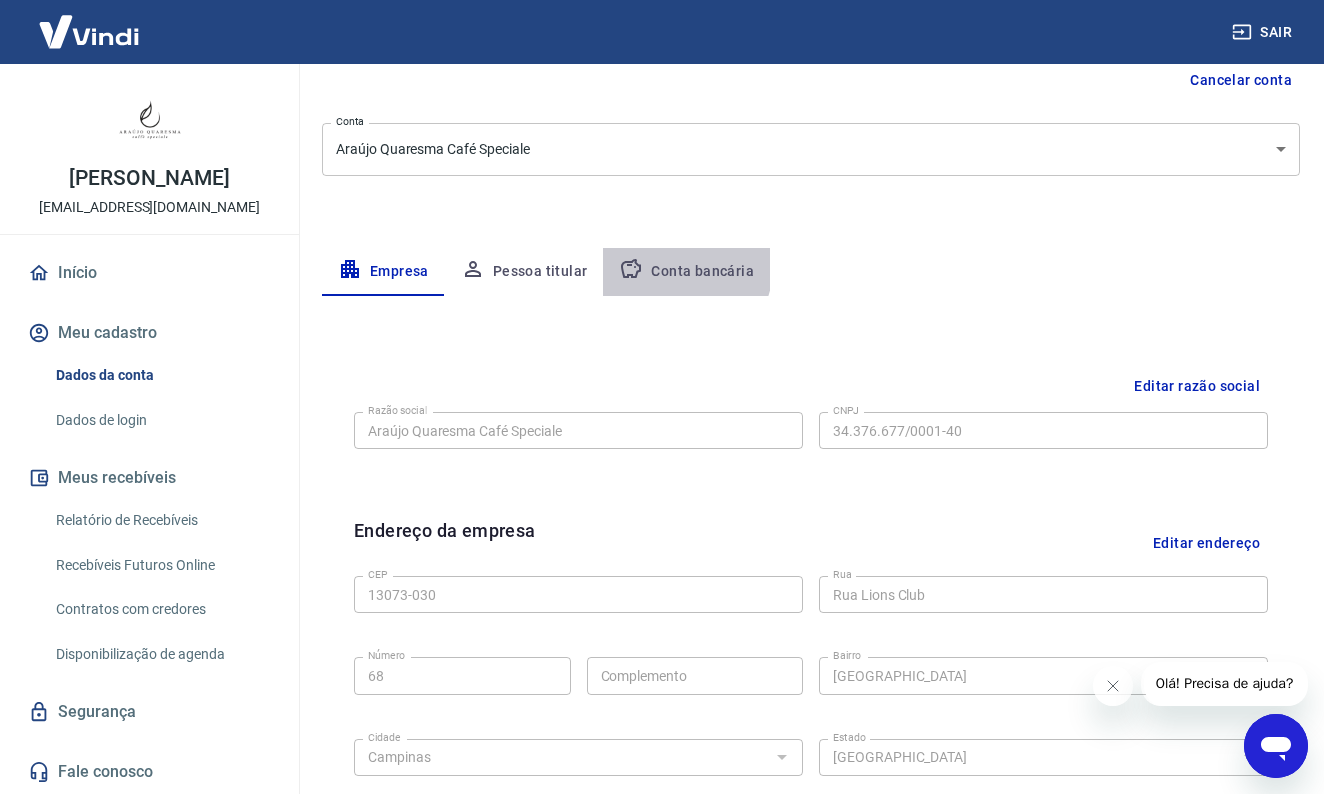 click on "Conta bancária" at bounding box center [686, 272] 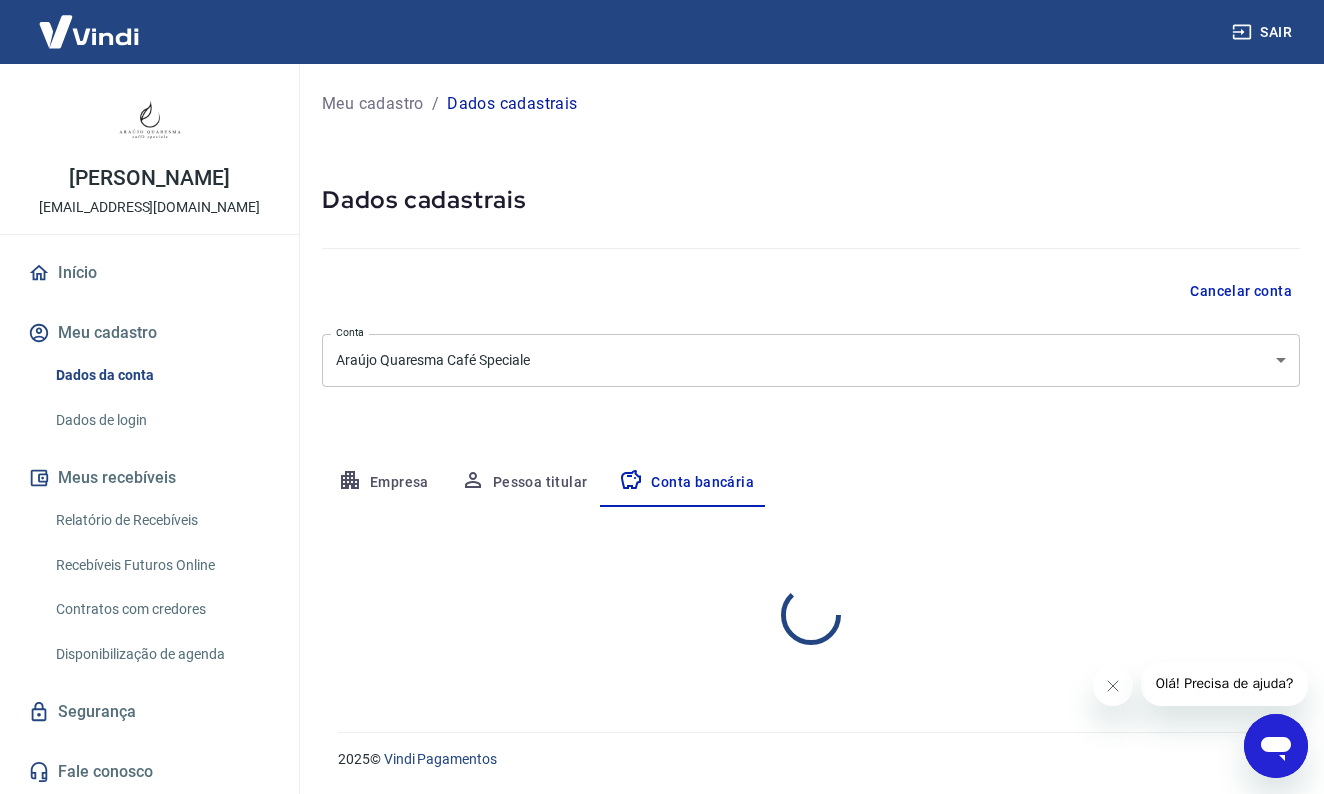 select on "1" 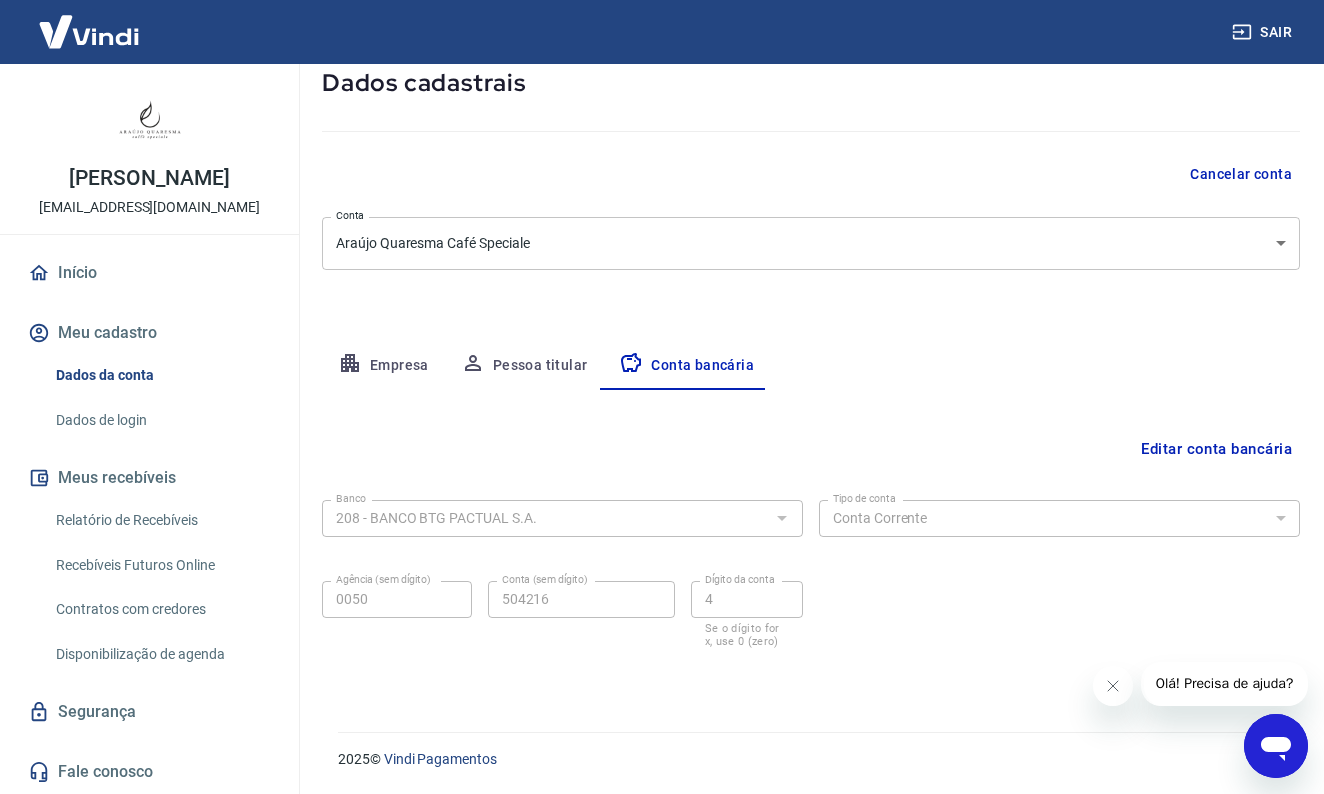 scroll, scrollTop: 116, scrollLeft: 0, axis: vertical 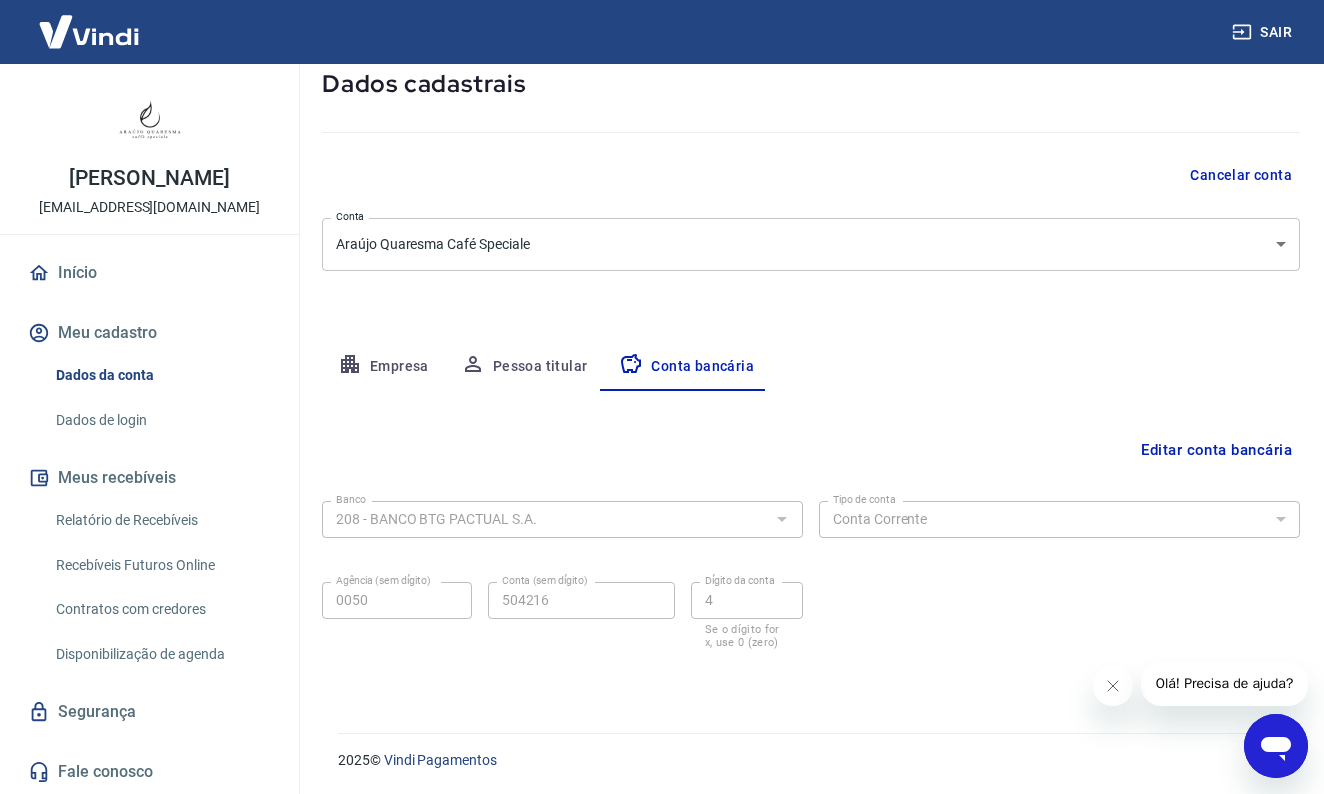 click on "Segurança" at bounding box center (149, 712) 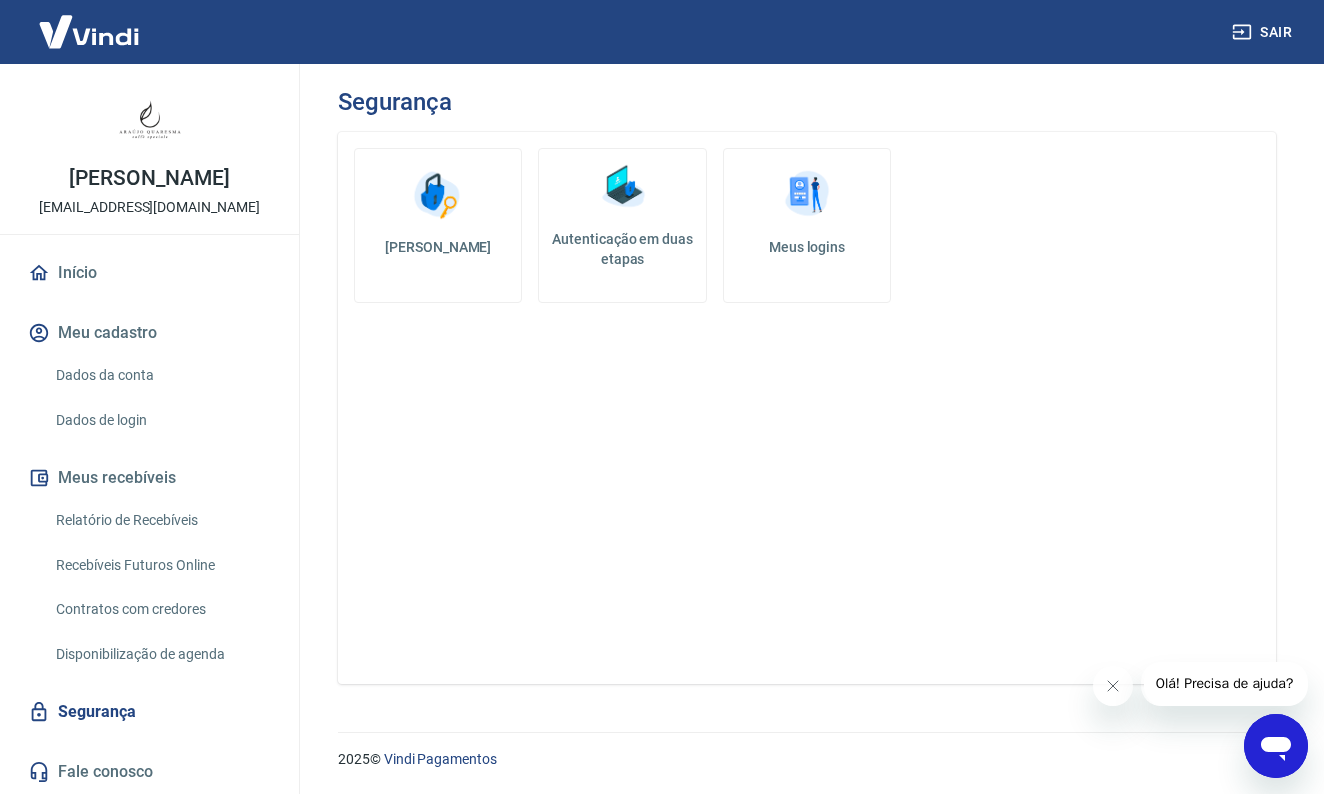 scroll, scrollTop: 0, scrollLeft: 0, axis: both 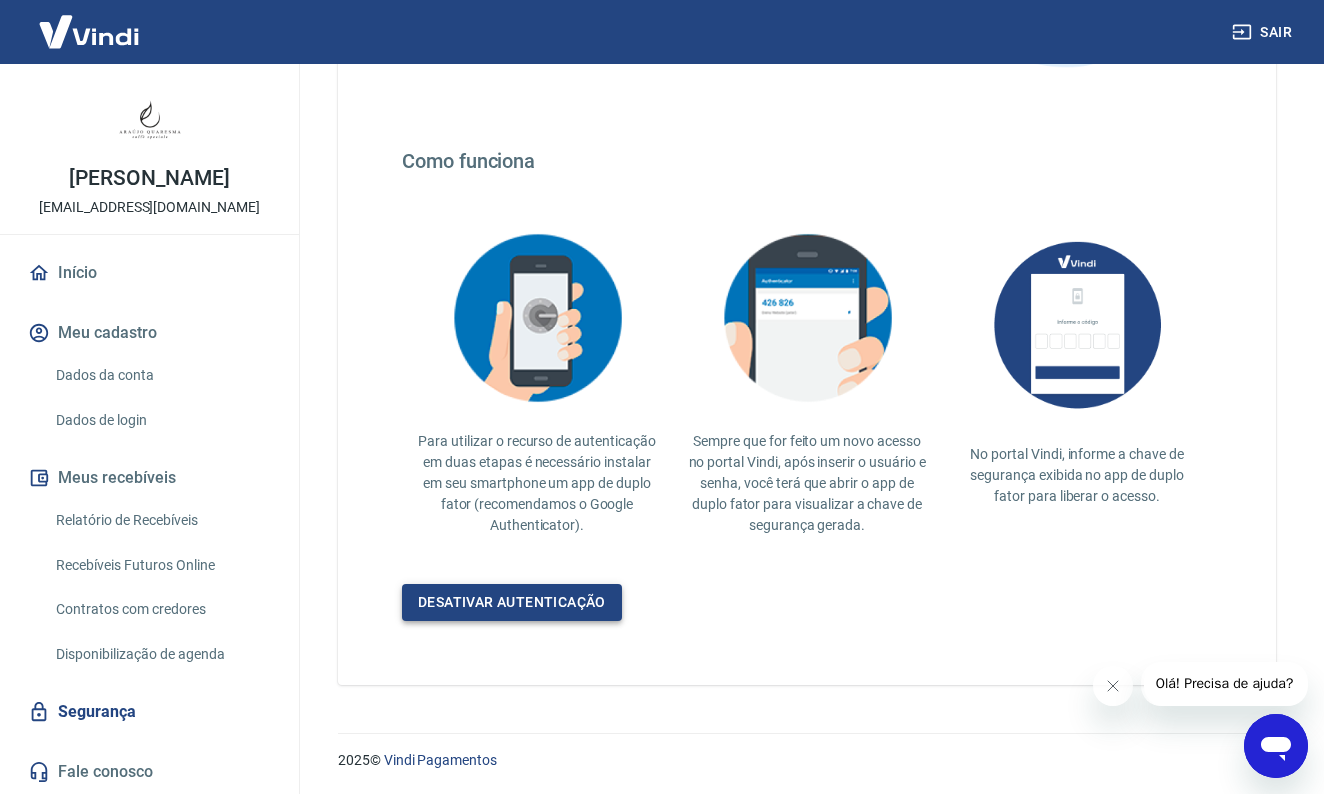 click on "Desativar autenticação" at bounding box center (512, 602) 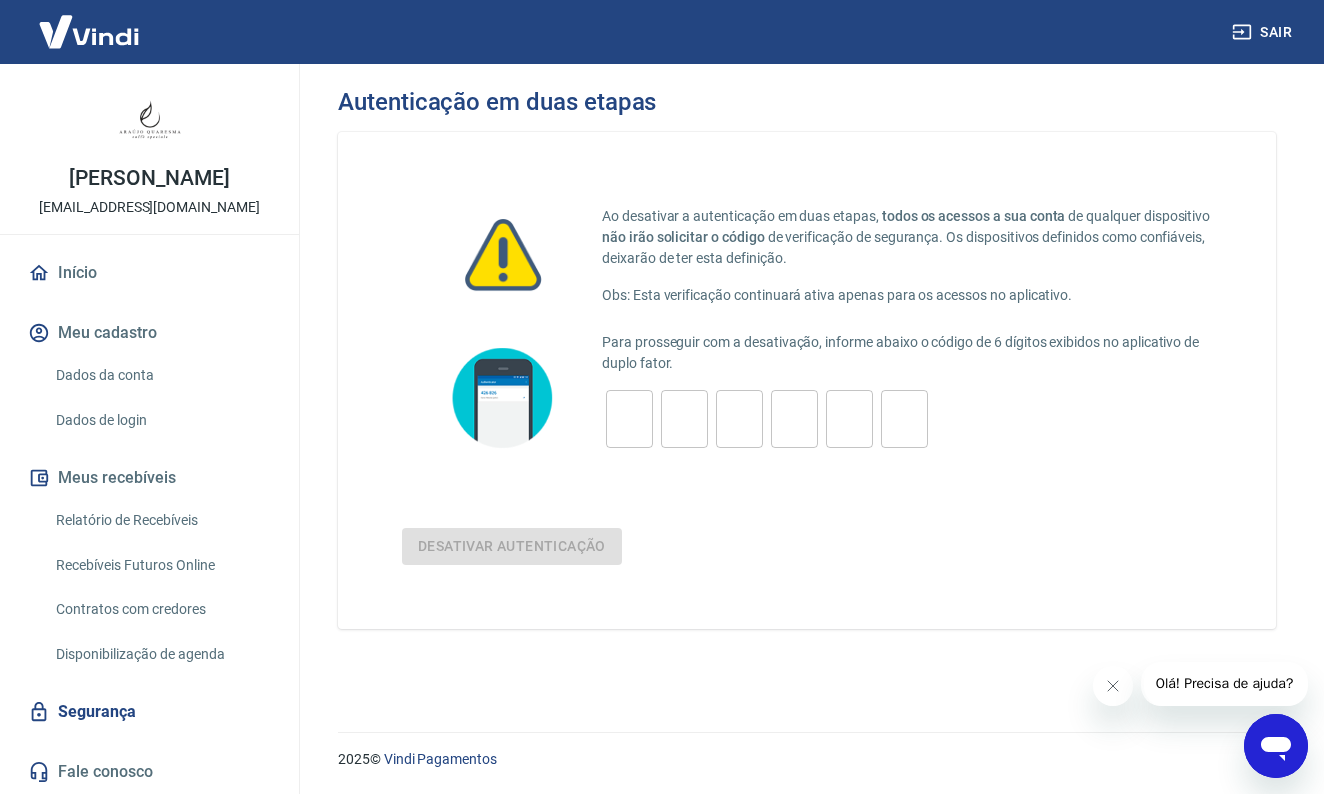 scroll, scrollTop: 0, scrollLeft: 0, axis: both 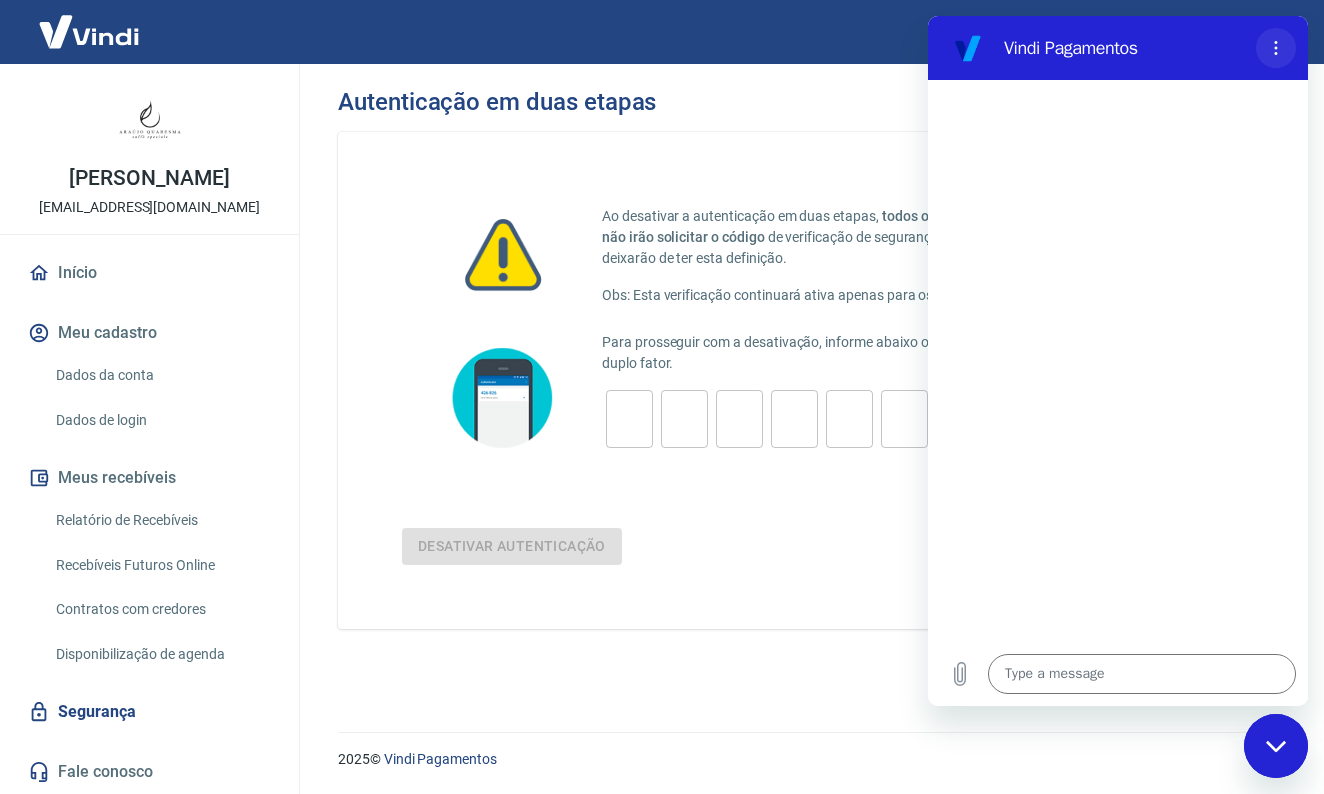 click 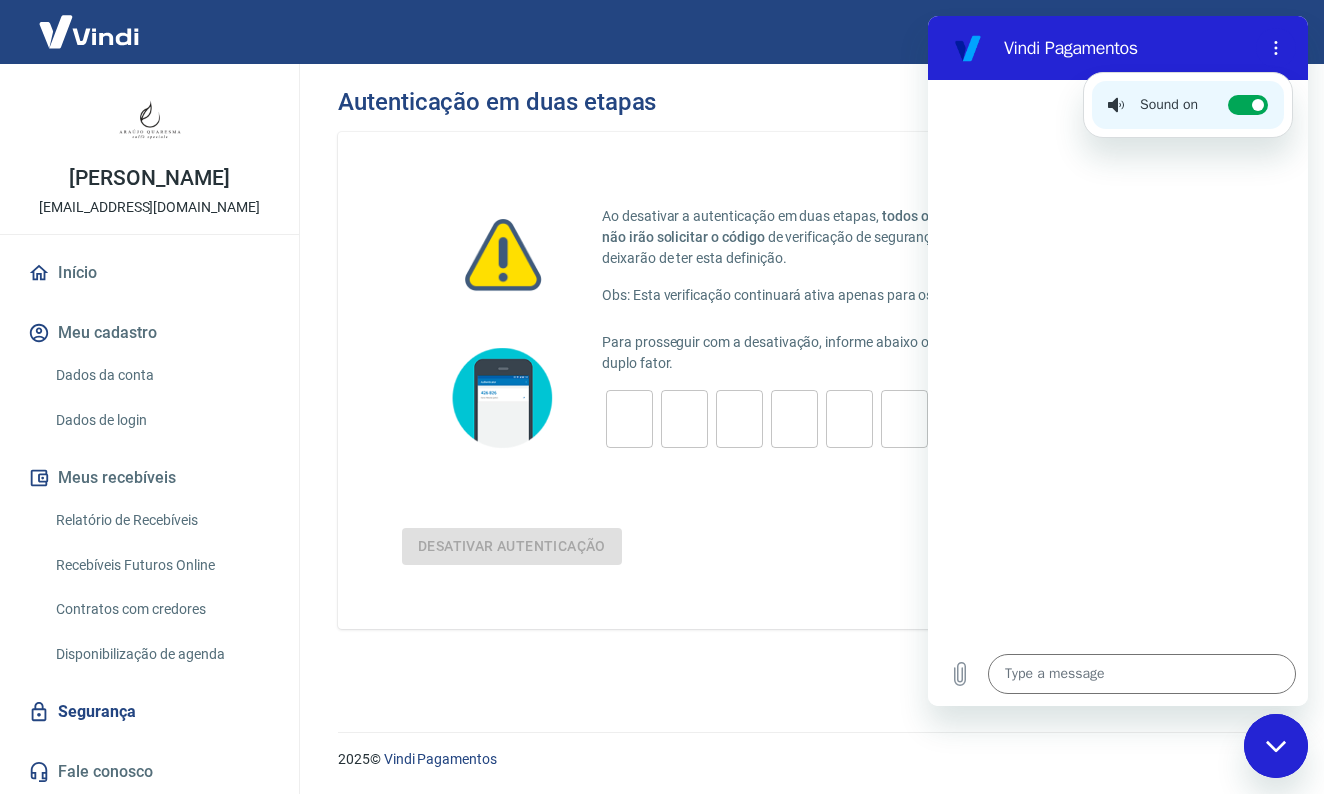 click on "Desativar autenticação" at bounding box center (807, 546) 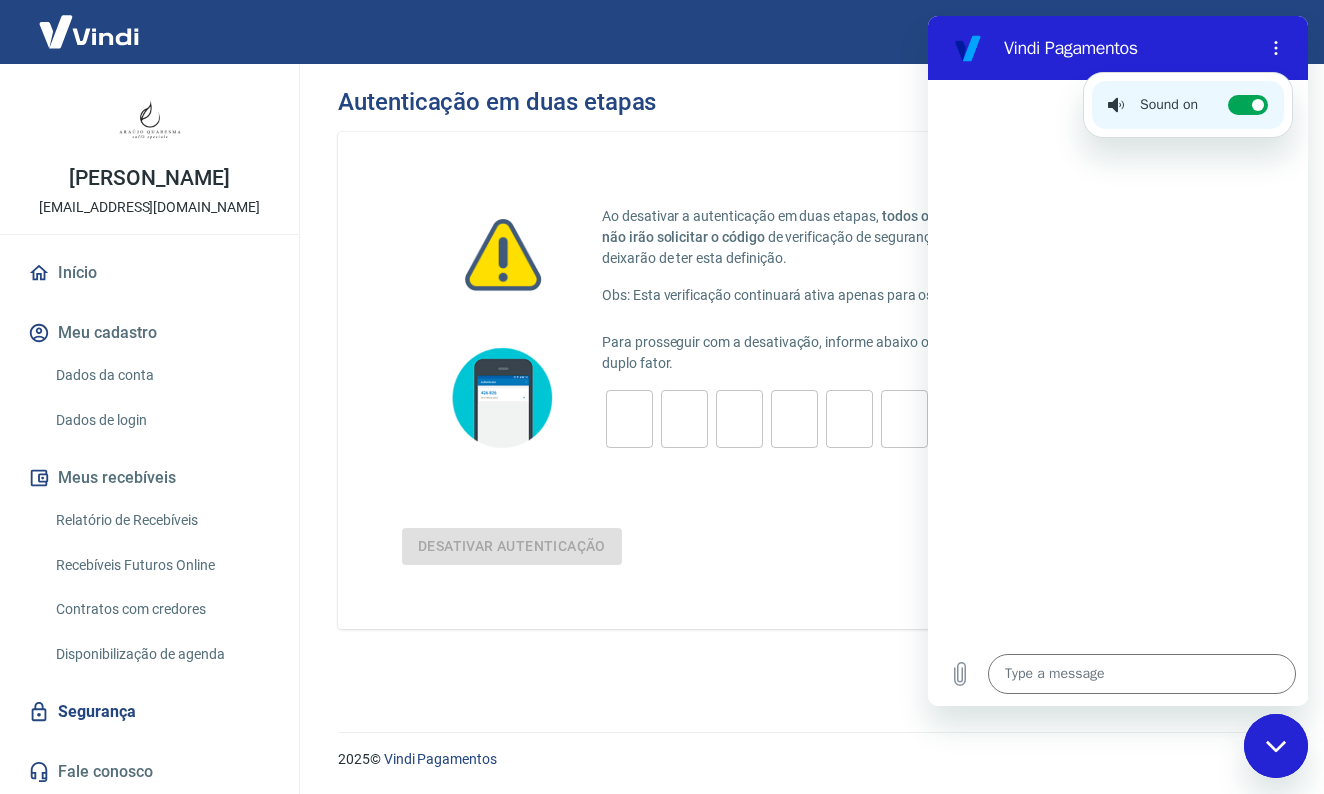 click on "Vindi Pagamentos" at bounding box center [1094, 48] 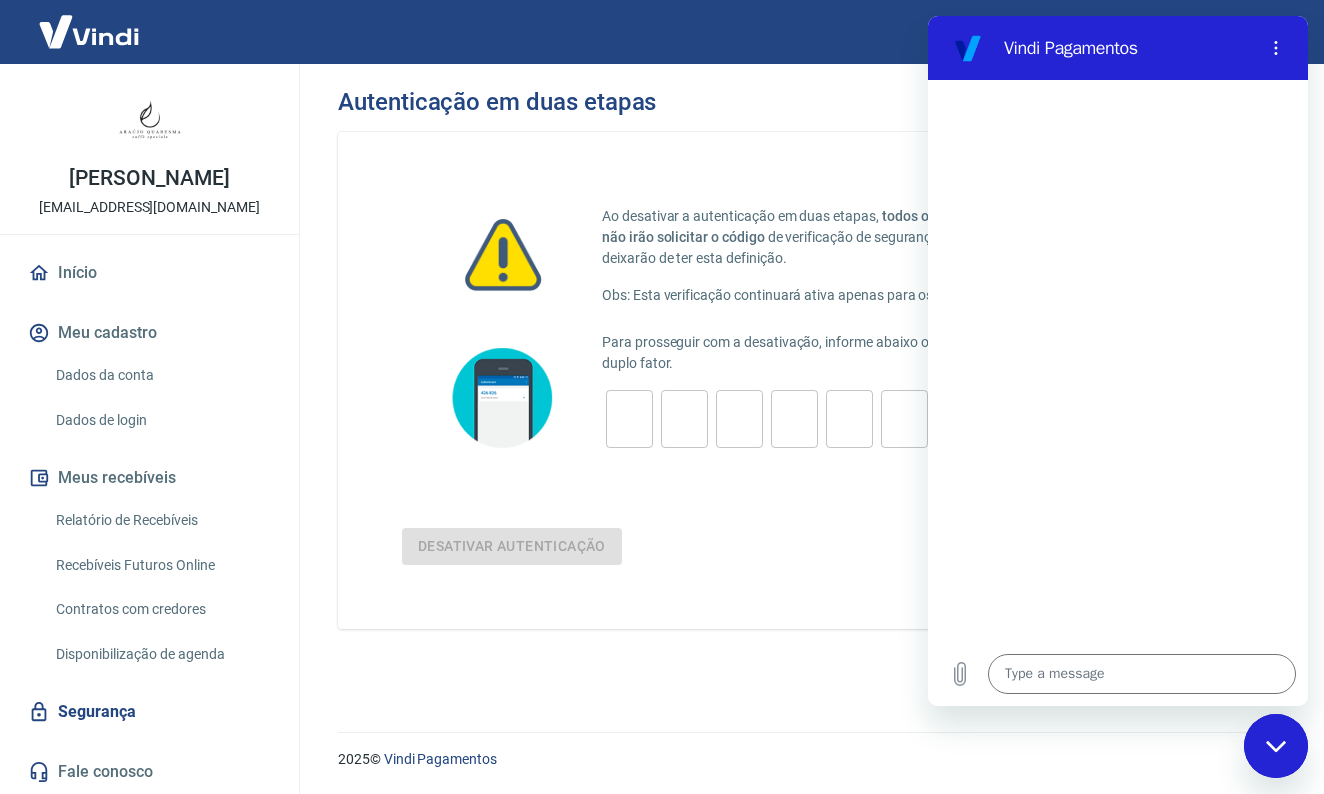 click on "Ao desativar a autenticação em duas etapas,   todos os acessos a sua conta   de qualquer dispositivo   não irão solicitar o código   de verificação de segurança. Os dispositivos definidos como confiáveis, deixarão de ter esta definição. Obs: Esta verificação continuará ativa apenas para os acessos no aplicativo. Para prosseguir com a desativação, informe abaixo o código de 6 dígitos exibidos no aplicativo de duplo fator. ​ ​ ​ ​ ​ ​ Desativar autenticação" at bounding box center [807, 408] 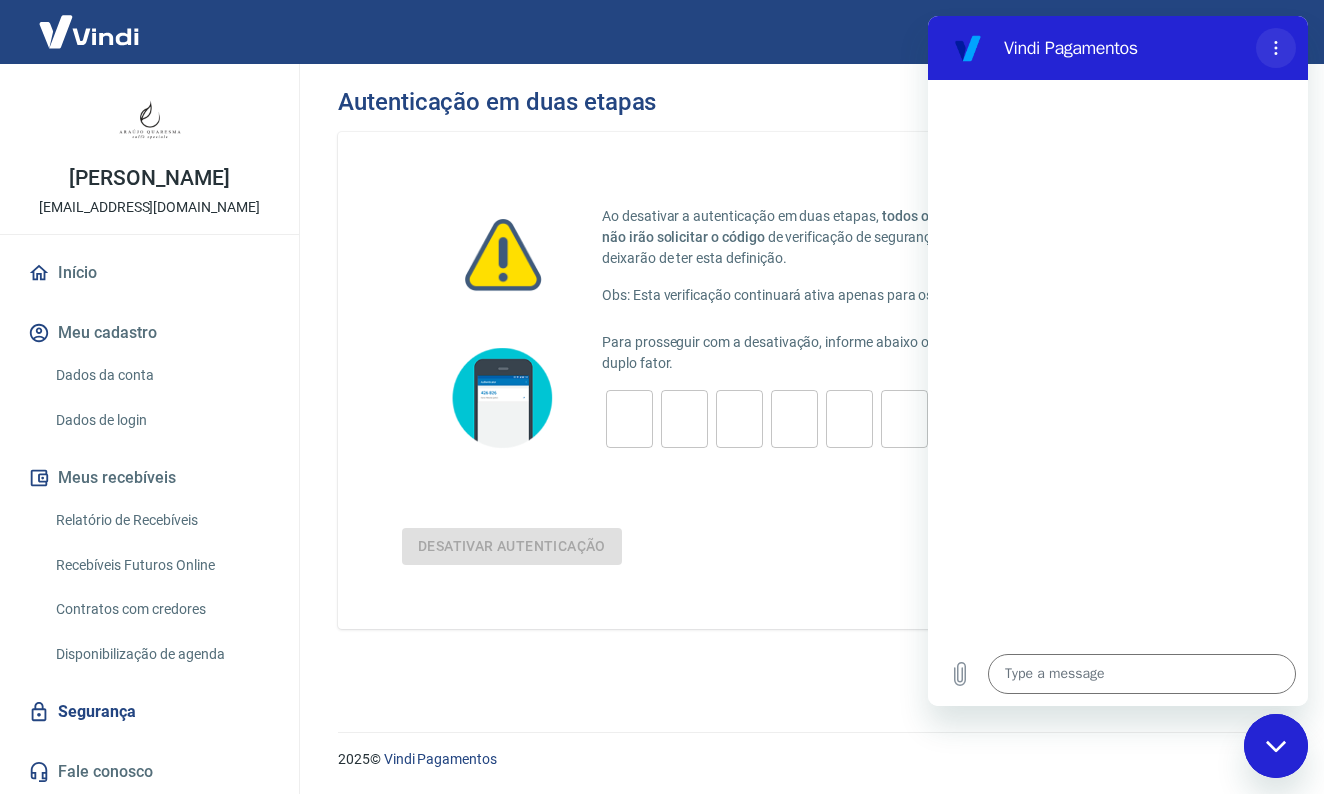 click 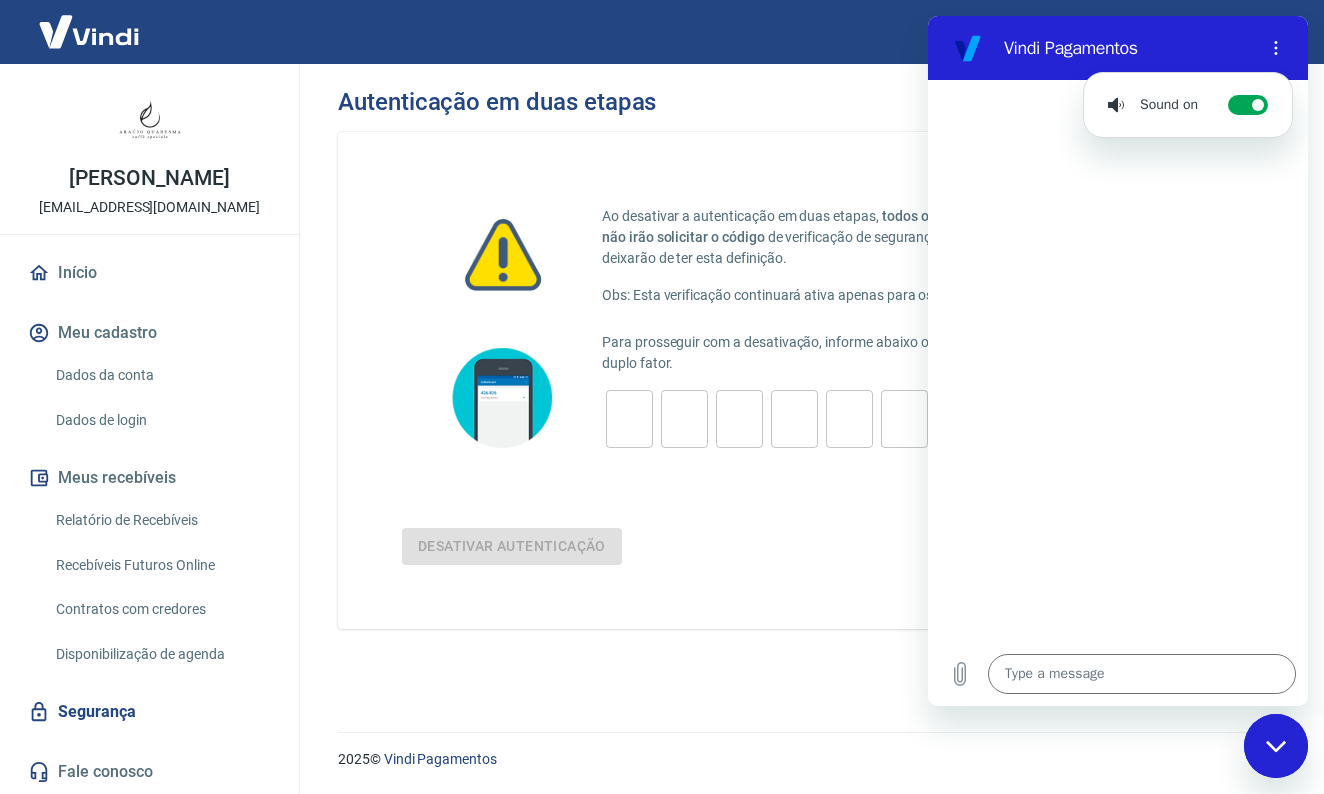 click on "Ao desativar a autenticação em duas etapas,   todos os acessos a sua conta   de qualquer dispositivo   não irão solicitar o código   de verificação de segurança. Os dispositivos definidos como confiáveis, deixarão de ter esta definição. Obs: Esta verificação continuará ativa apenas para os acessos no aplicativo. Para prosseguir com a desativação, informe abaixo o código de 6 dígitos exibidos no aplicativo de duplo fator. ​ ​ ​ ​ ​ ​ Desativar autenticação" at bounding box center [807, 380] 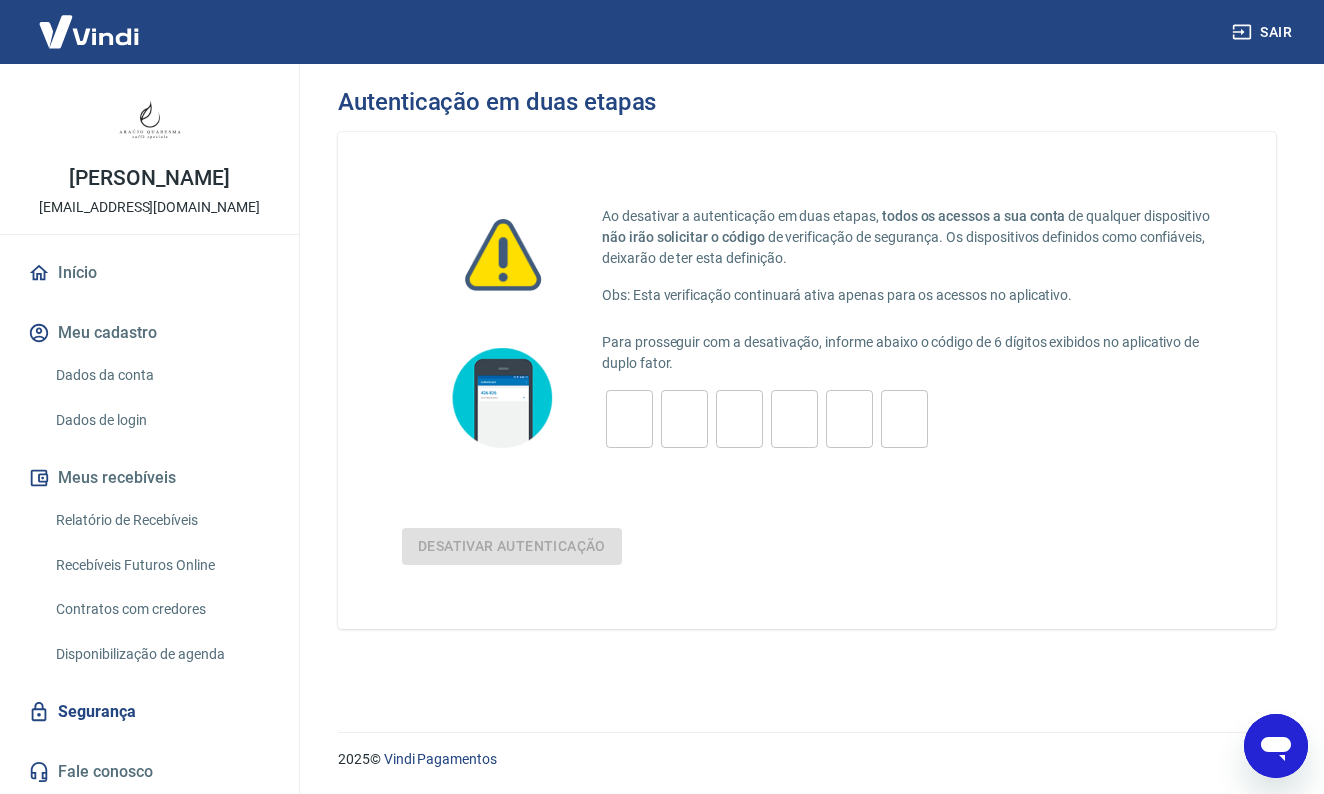 click on "Segurança" at bounding box center [149, 712] 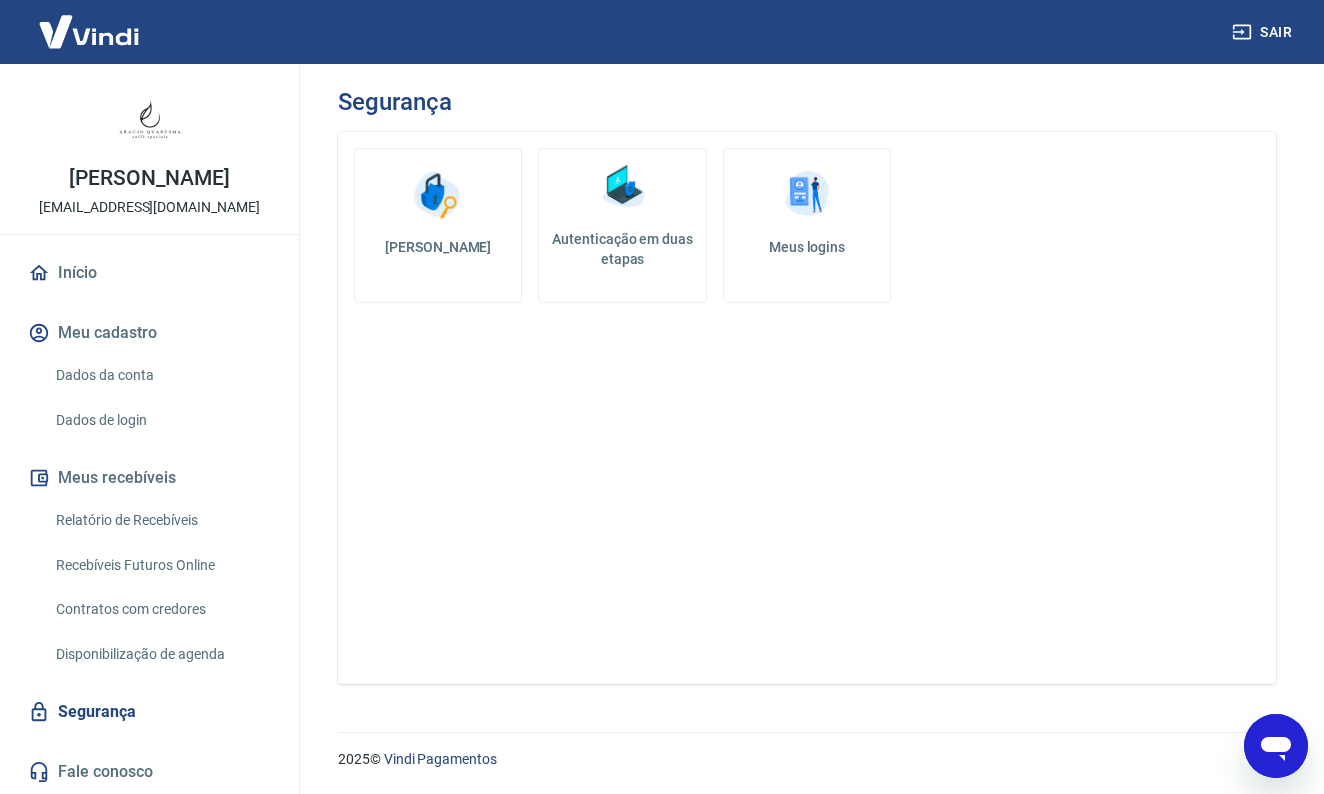 click on "Disponibilização de agenda" at bounding box center (161, 654) 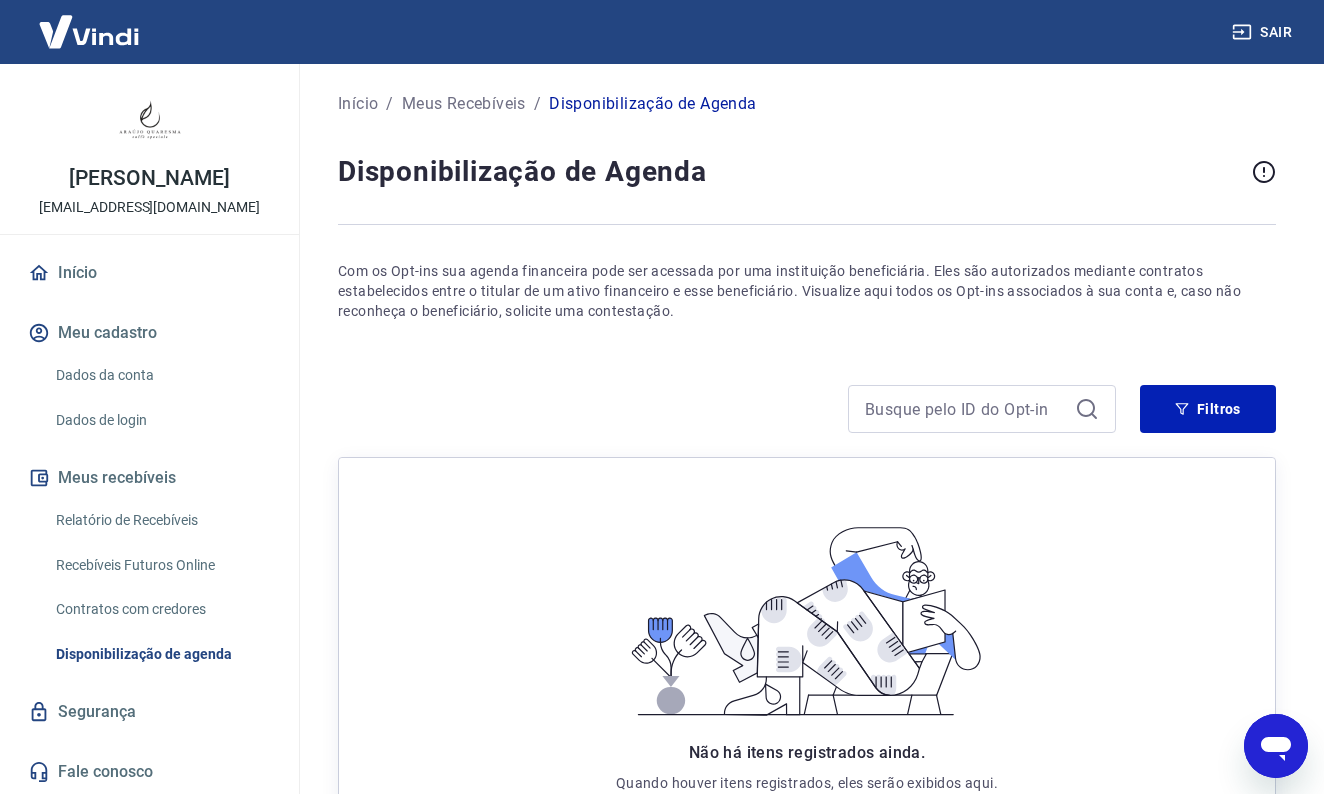 click on "Segurança" at bounding box center (149, 712) 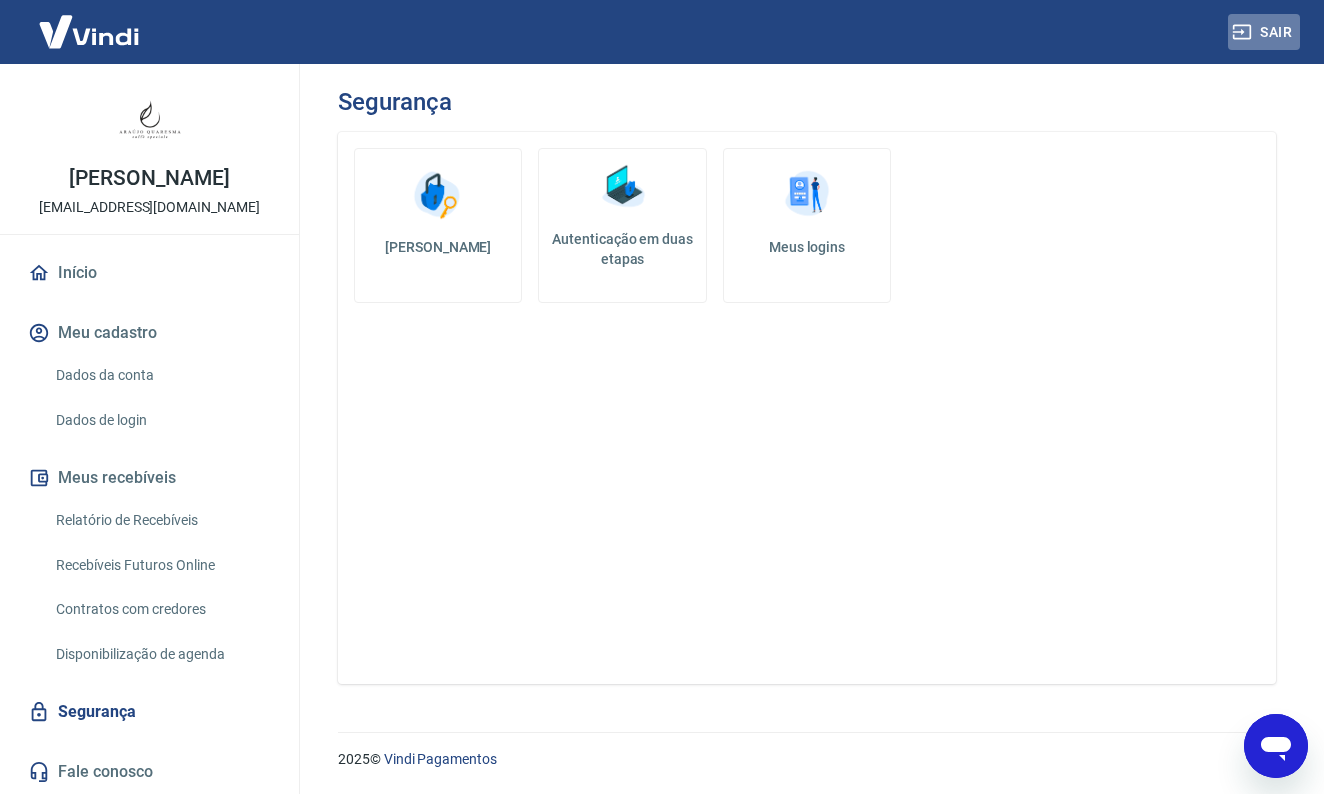 click on "Sair" at bounding box center (1264, 32) 